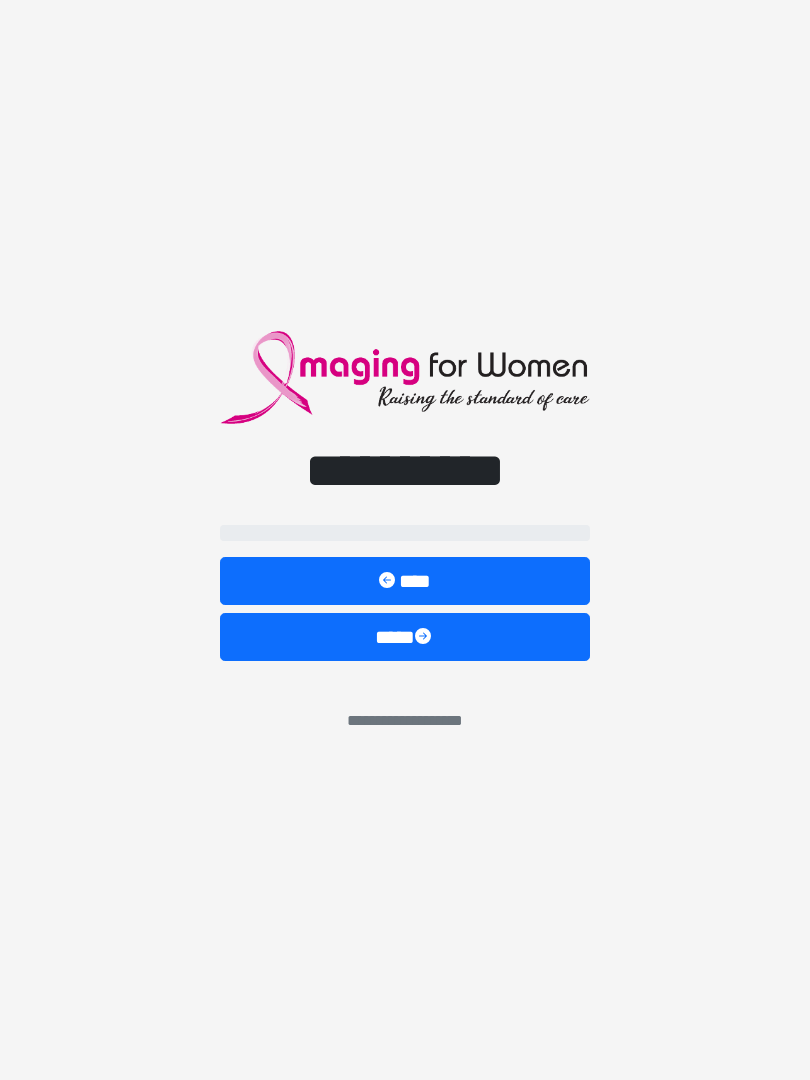 scroll, scrollTop: 0, scrollLeft: 0, axis: both 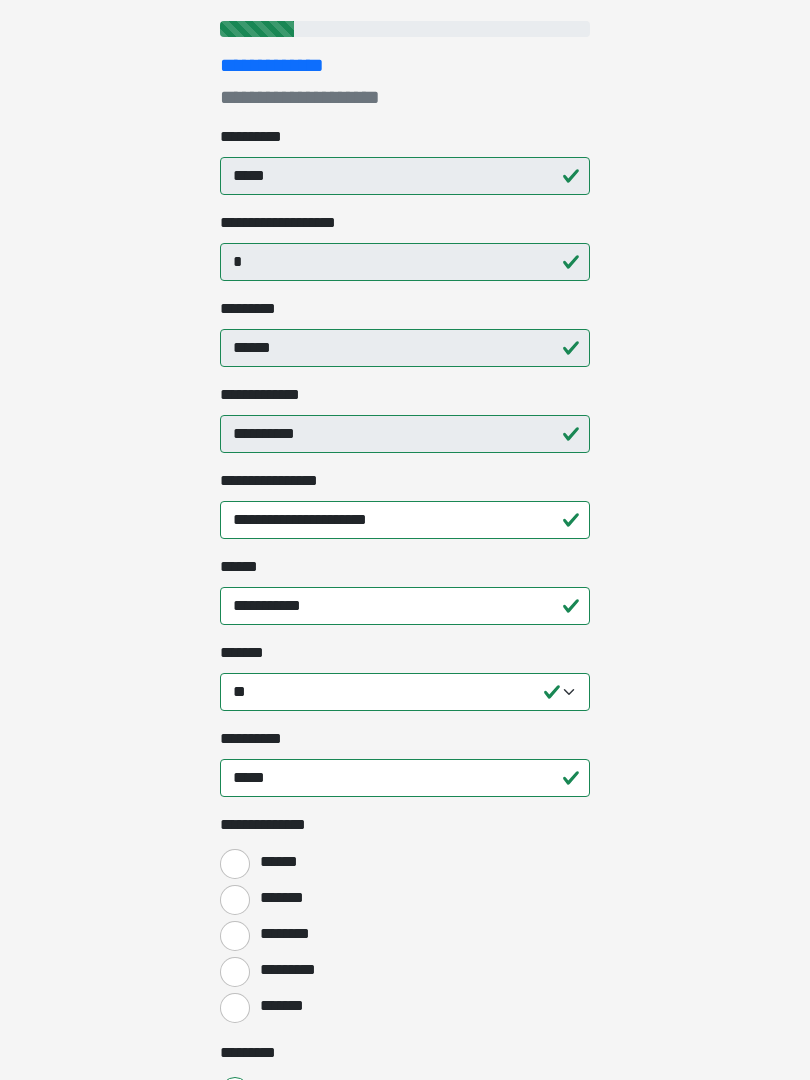 click on "*******" at bounding box center [235, 901] 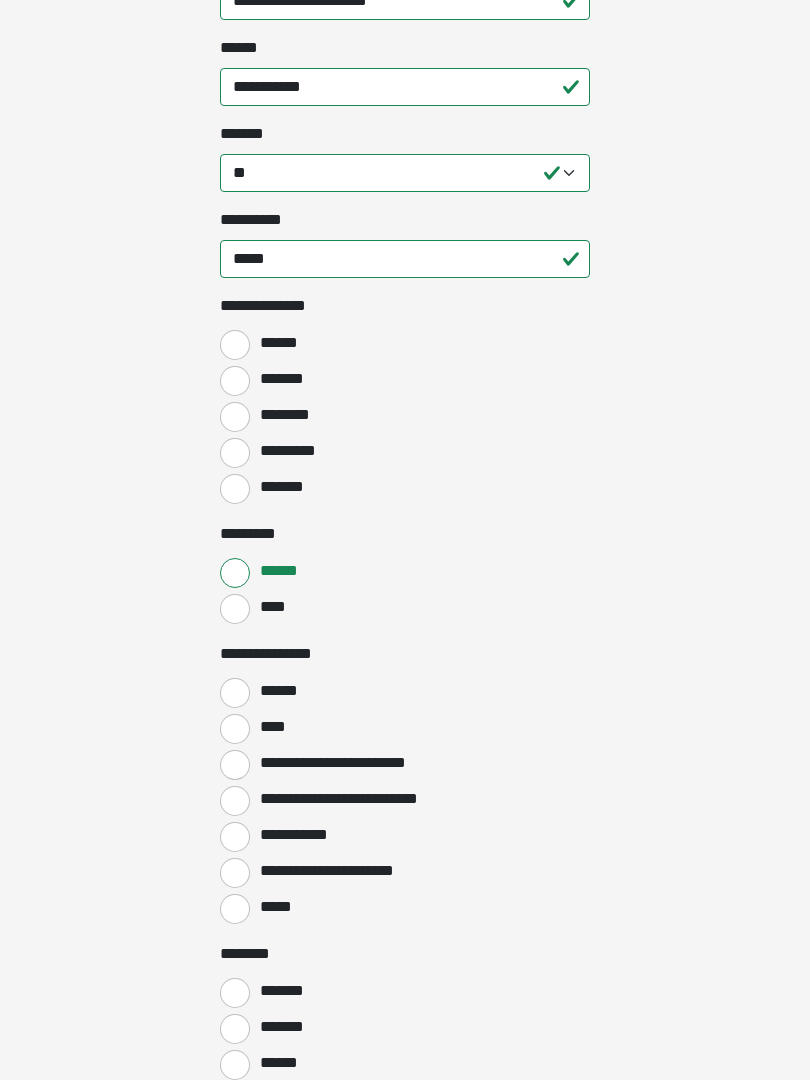 scroll, scrollTop: 748, scrollLeft: 0, axis: vertical 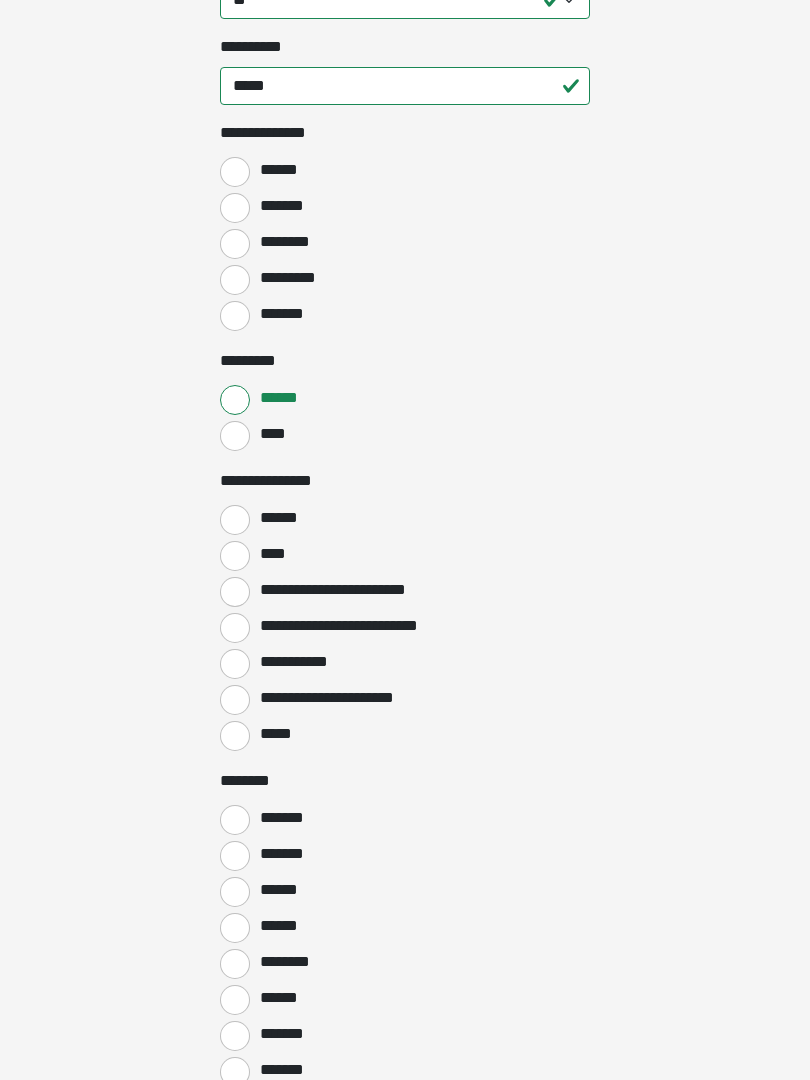 click on "*******" at bounding box center (235, 821) 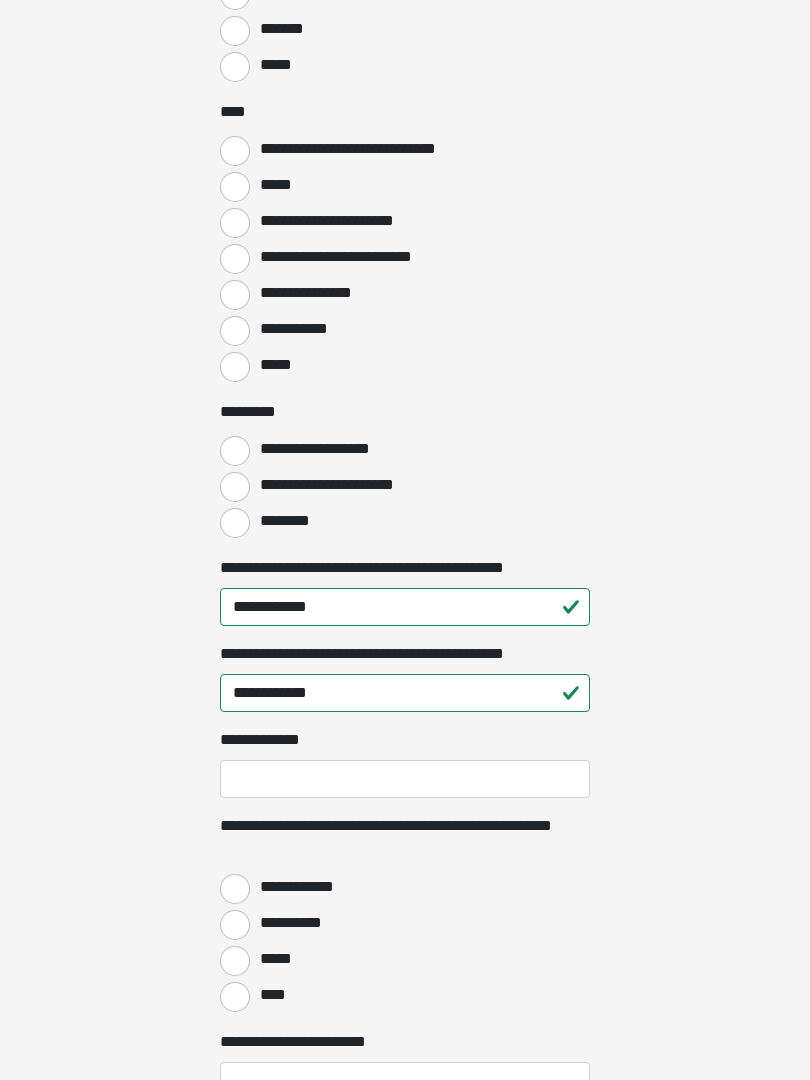 scroll, scrollTop: 1963, scrollLeft: 0, axis: vertical 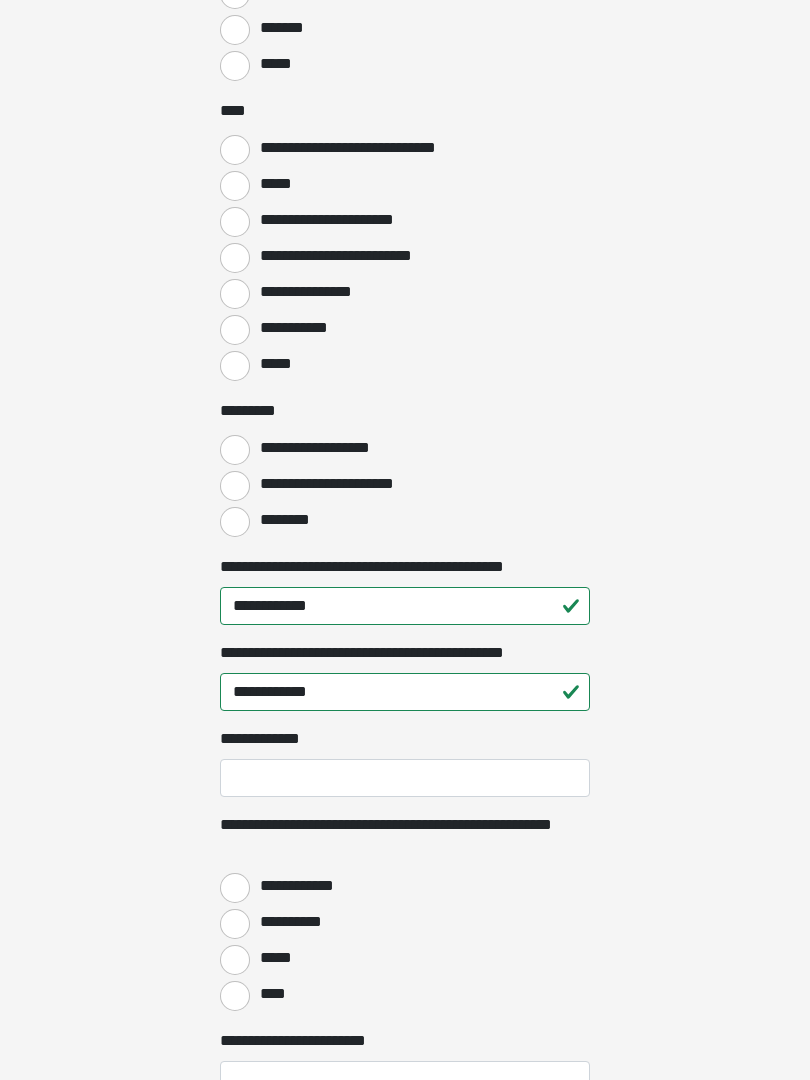 click on "**********" at bounding box center (405, 778) 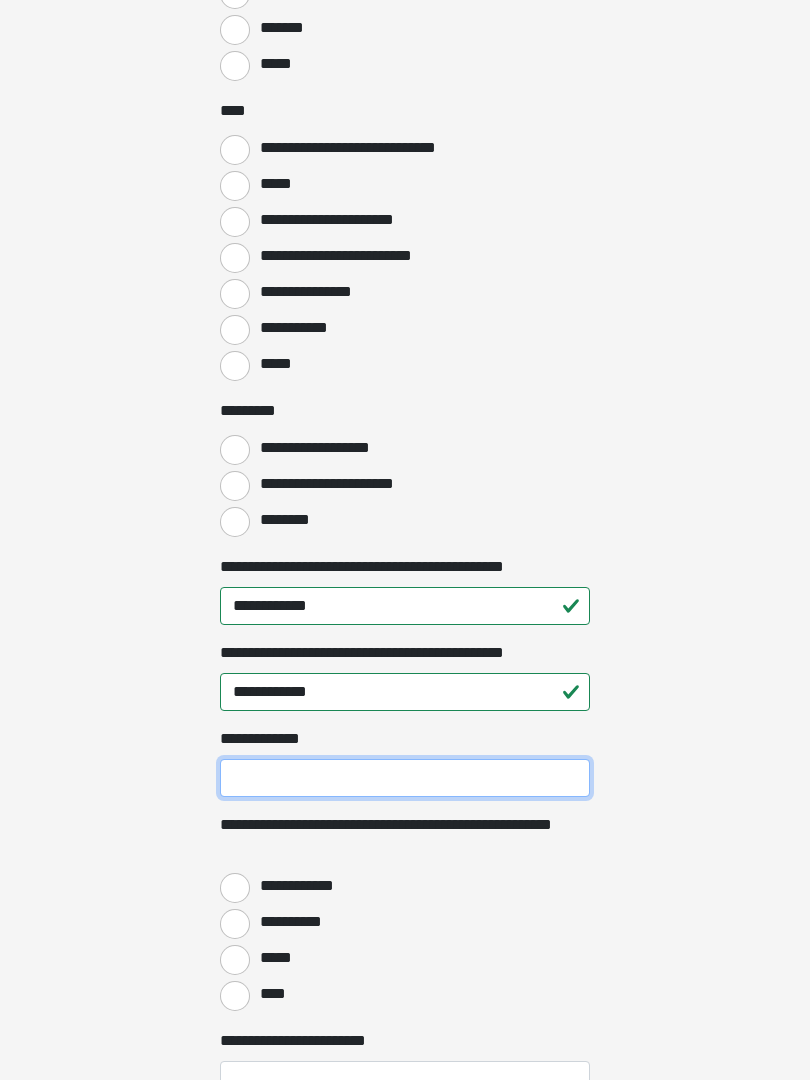 scroll, scrollTop: 2040, scrollLeft: 0, axis: vertical 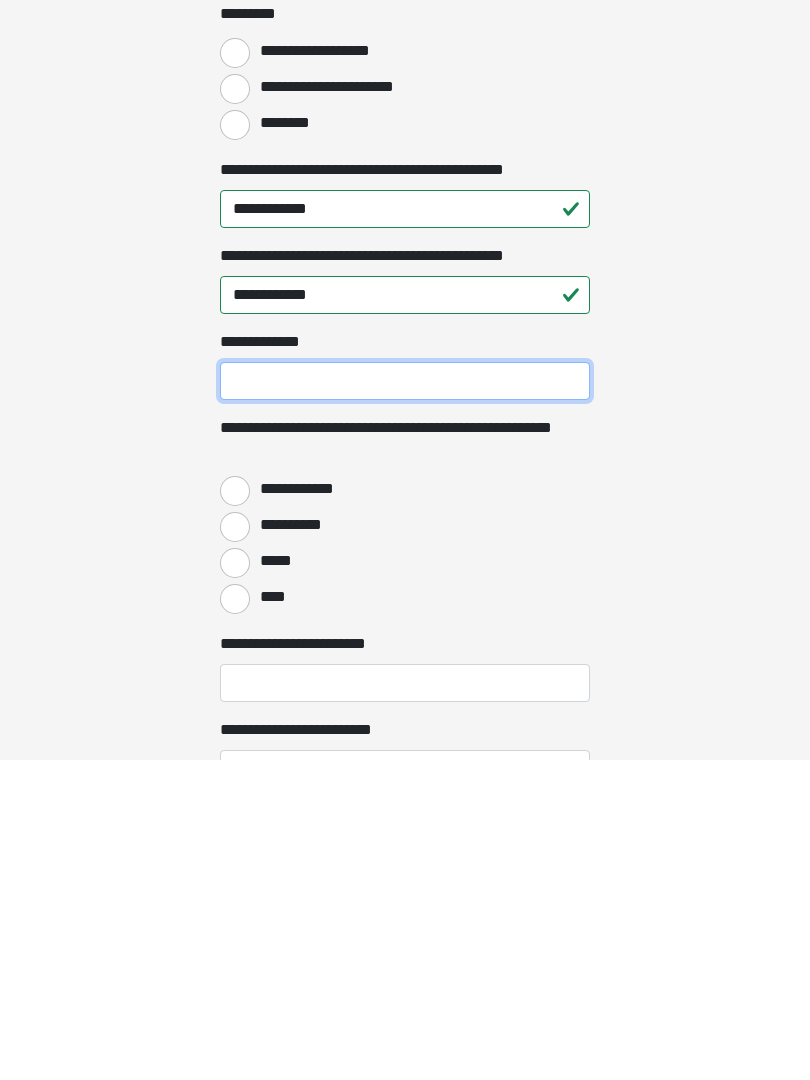 type on "*" 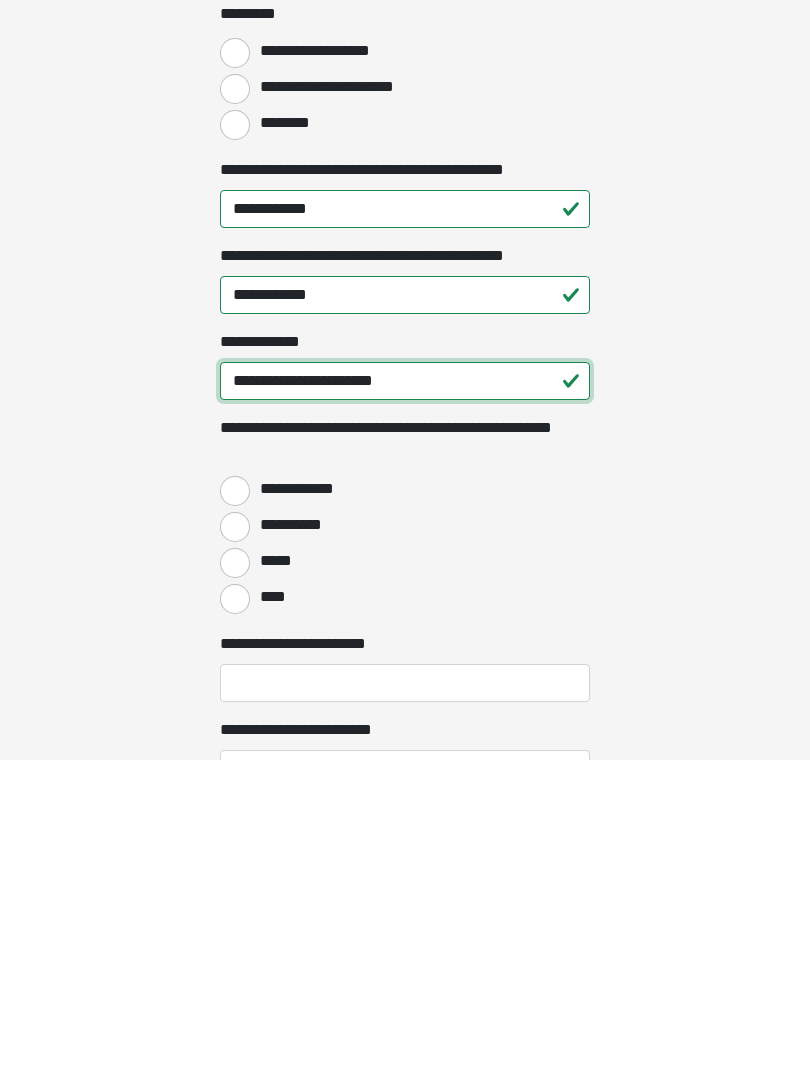 type on "**********" 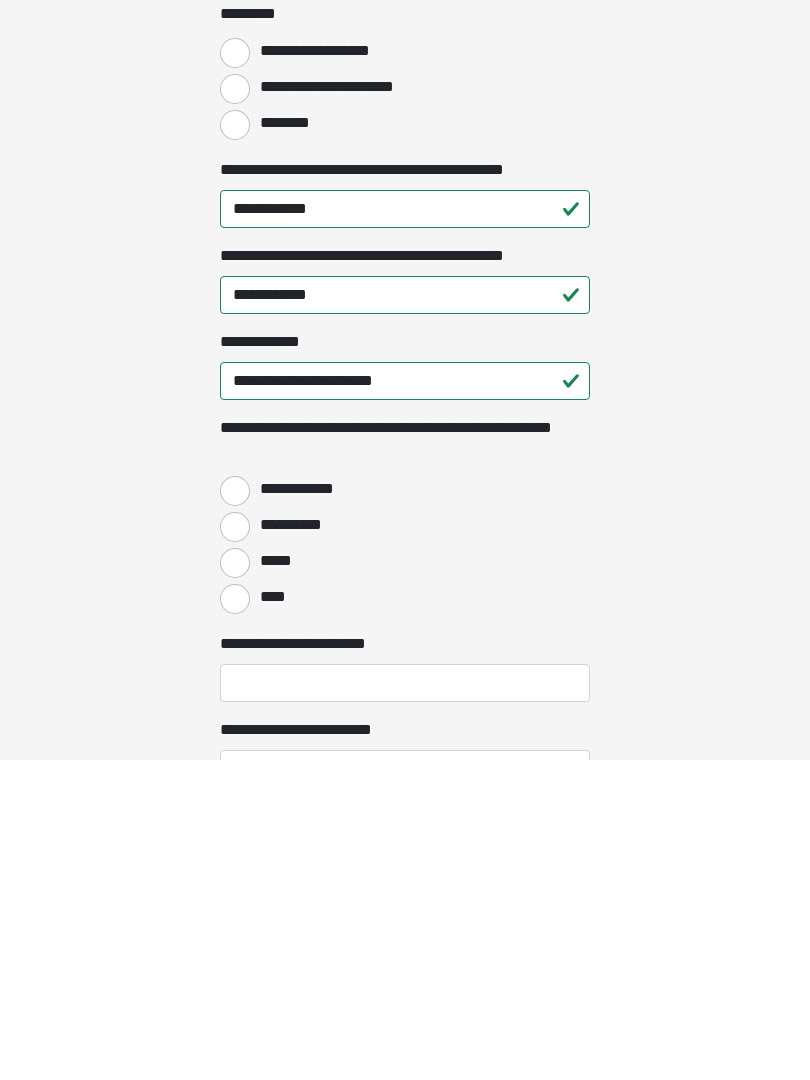 click on "****" at bounding box center (235, 919) 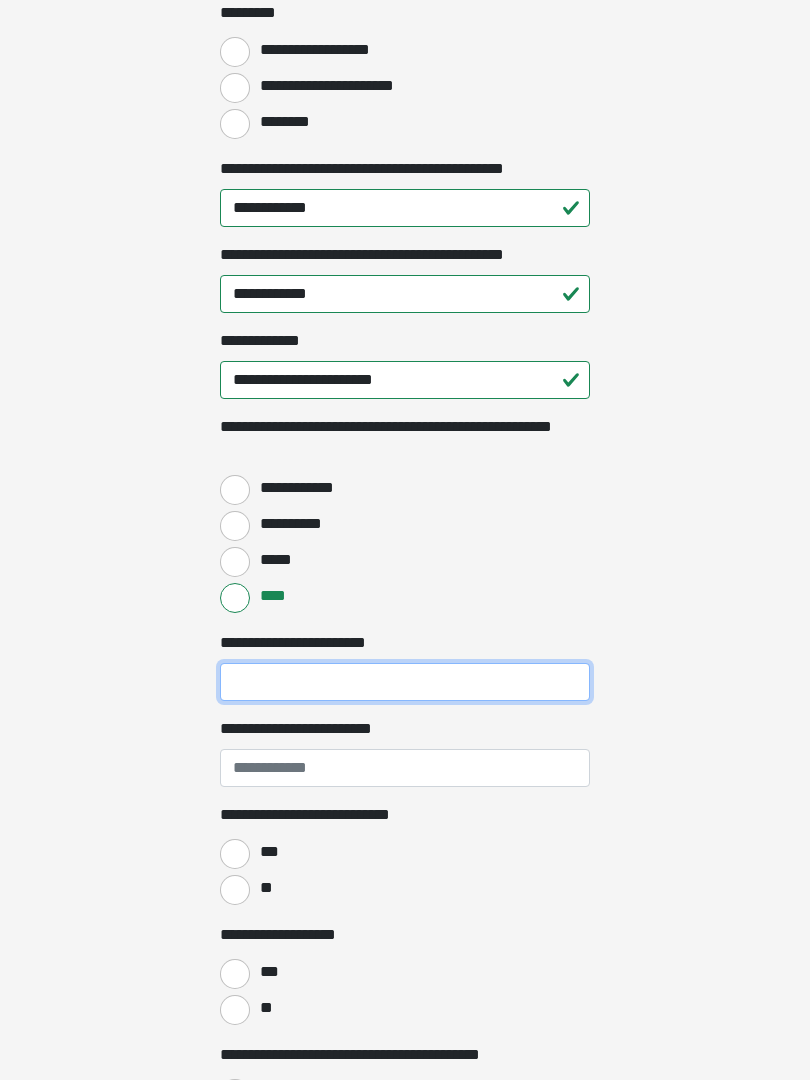 click on "**********" at bounding box center [405, 682] 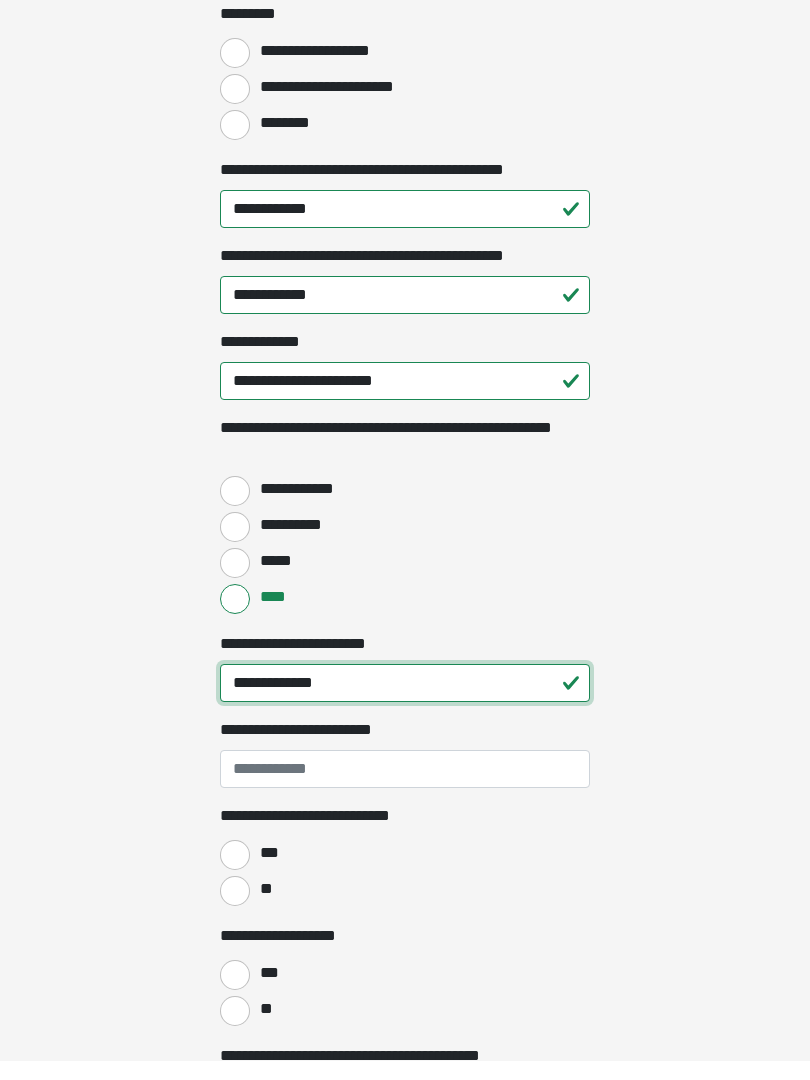 scroll, scrollTop: 2331, scrollLeft: 0, axis: vertical 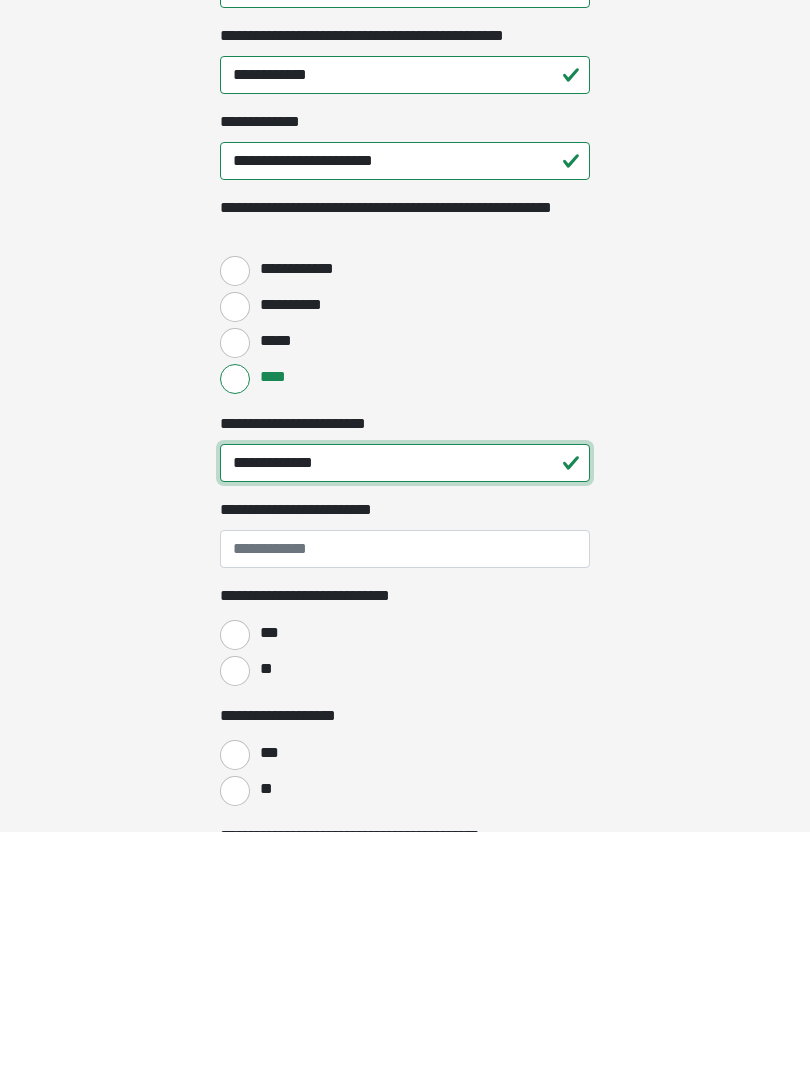 type on "**********" 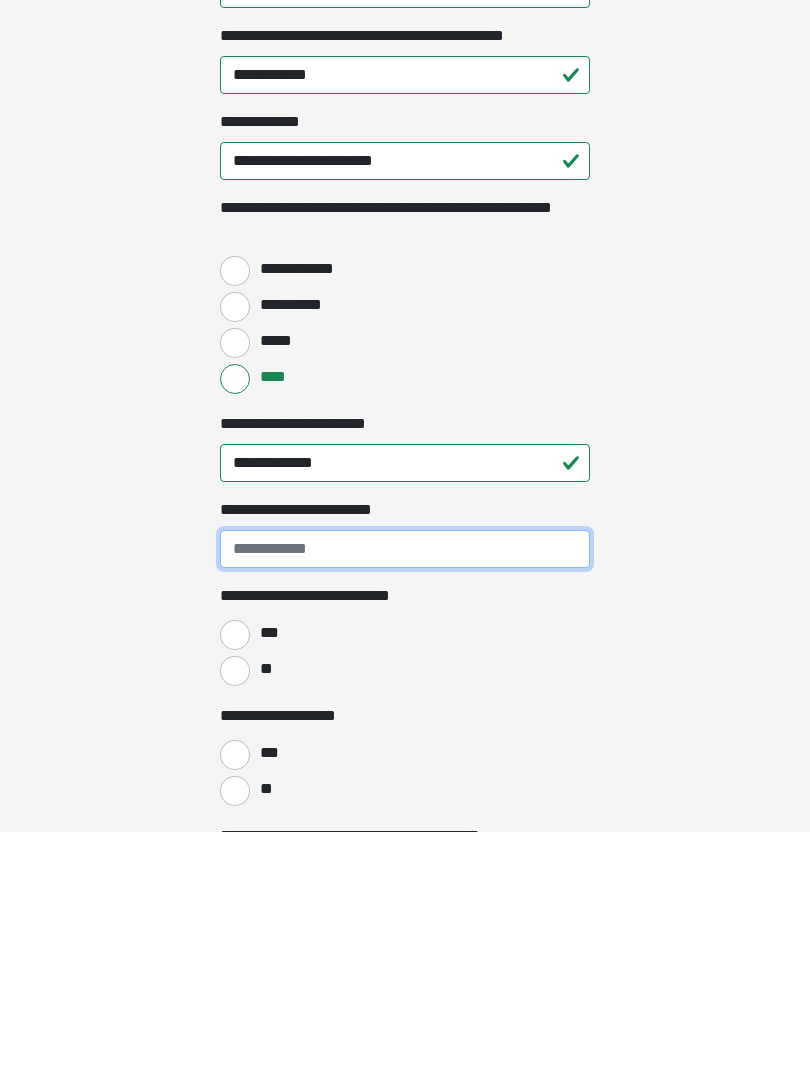 click on "**********" at bounding box center [405, 798] 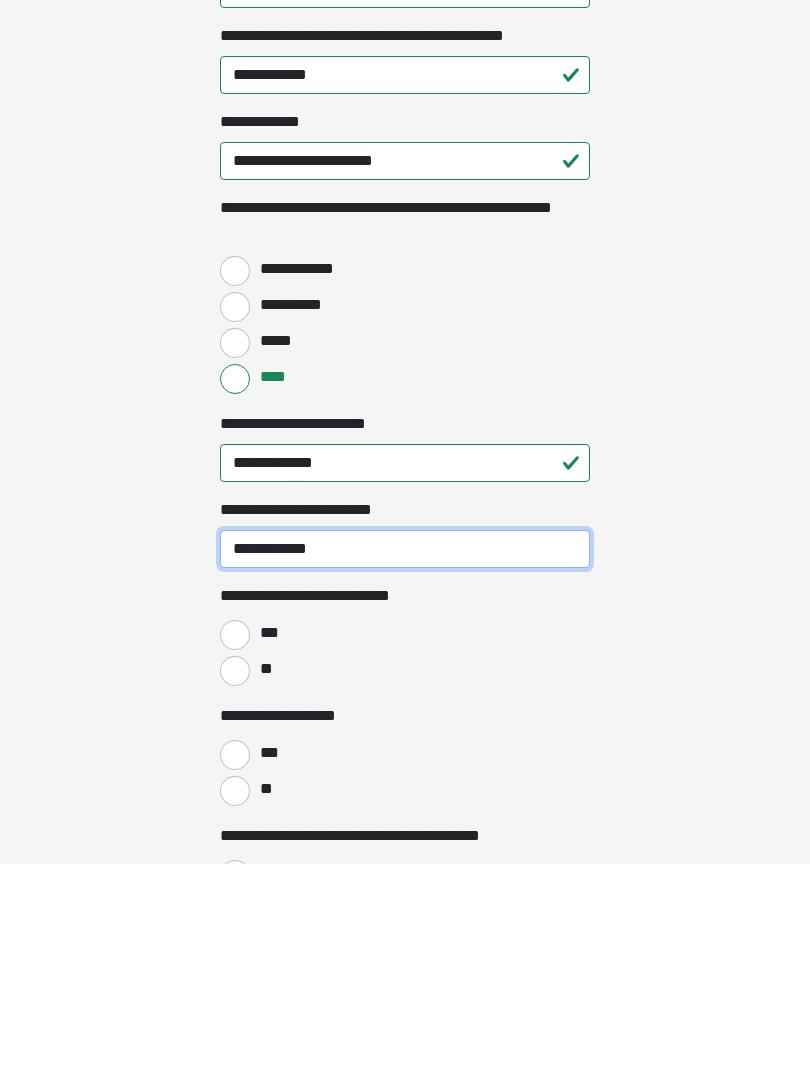 scroll, scrollTop: 2377, scrollLeft: 0, axis: vertical 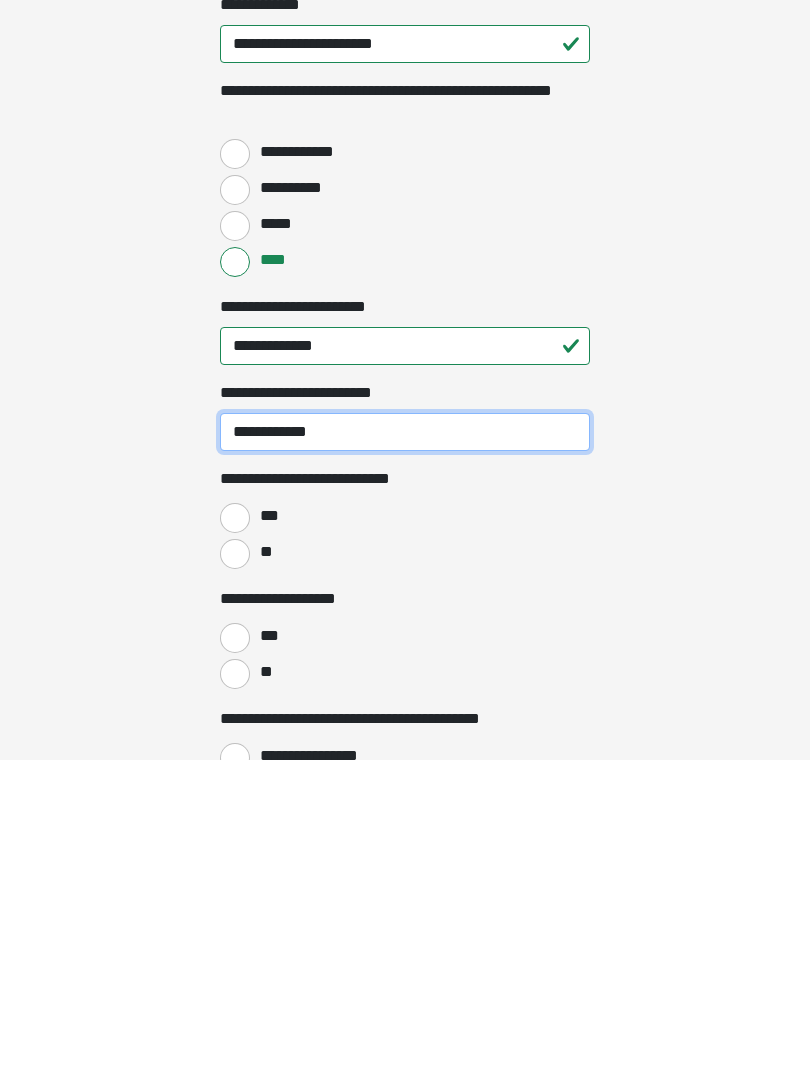 type on "**********" 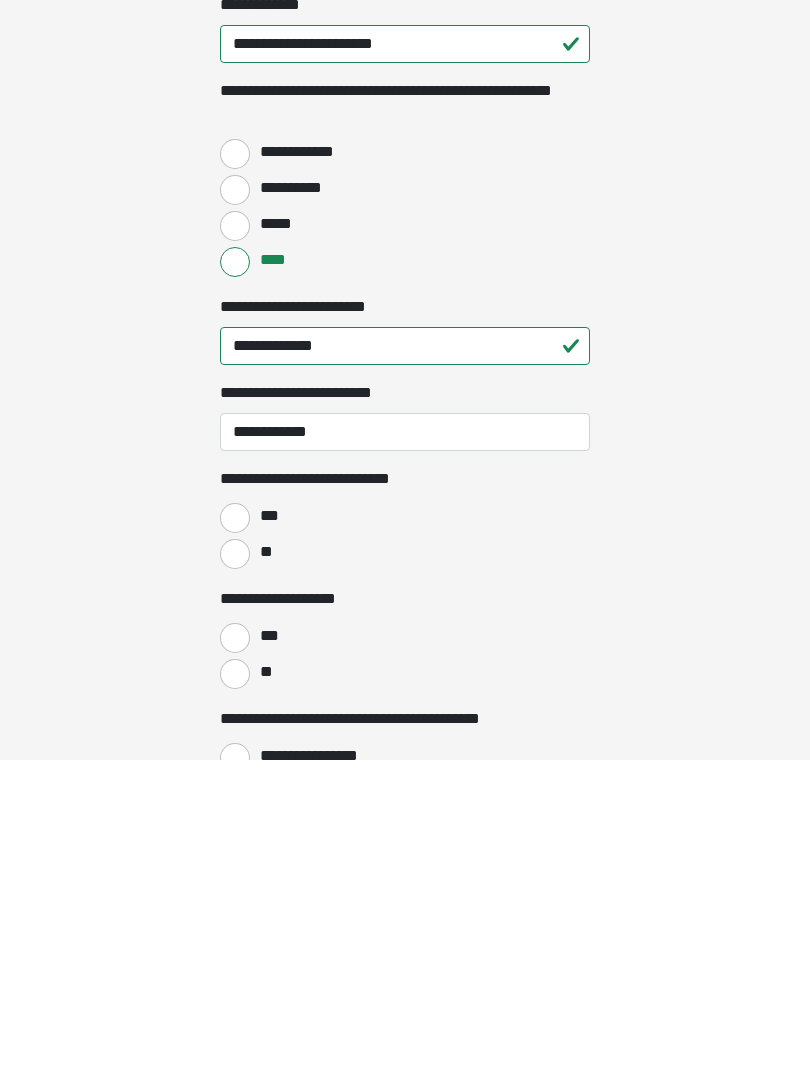 click on "**" at bounding box center [235, 874] 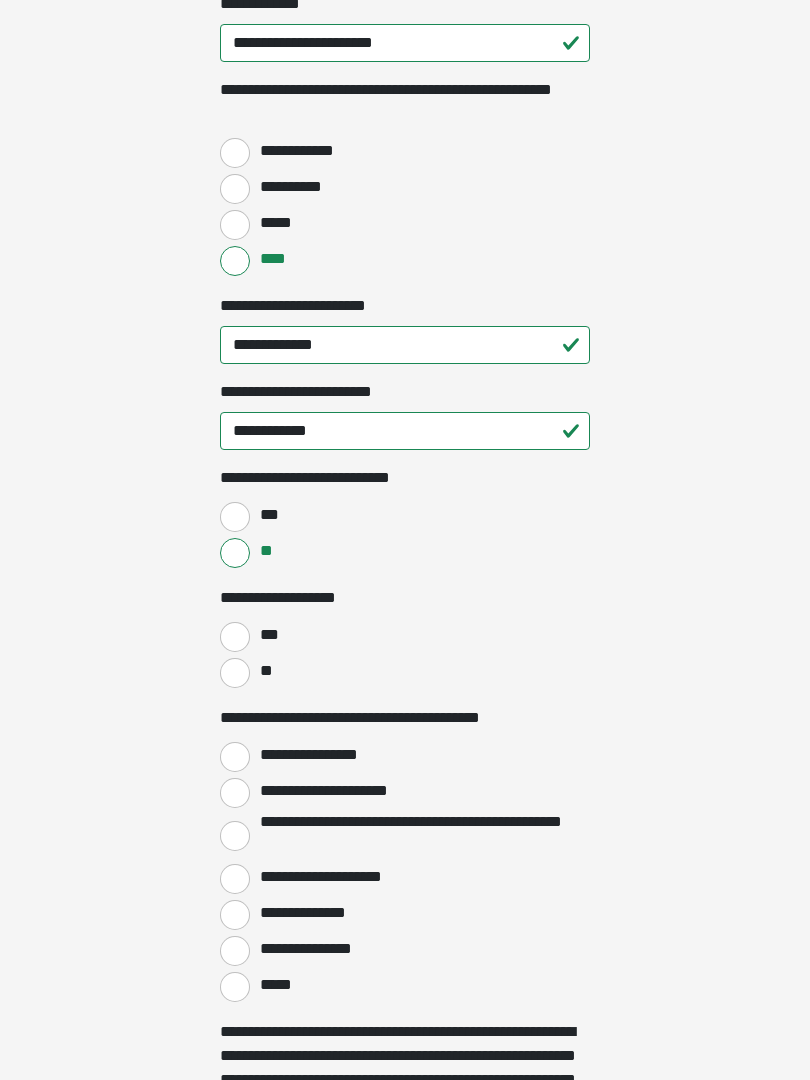 click on "***" at bounding box center [235, 637] 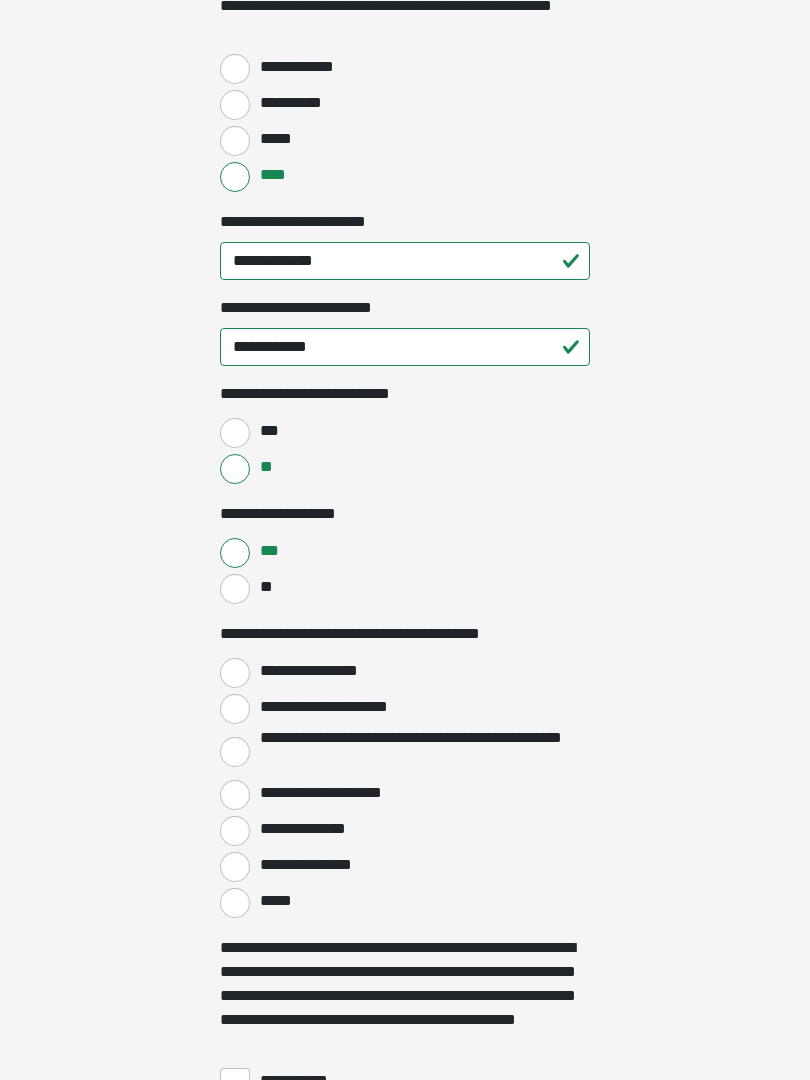 scroll, scrollTop: 2782, scrollLeft: 0, axis: vertical 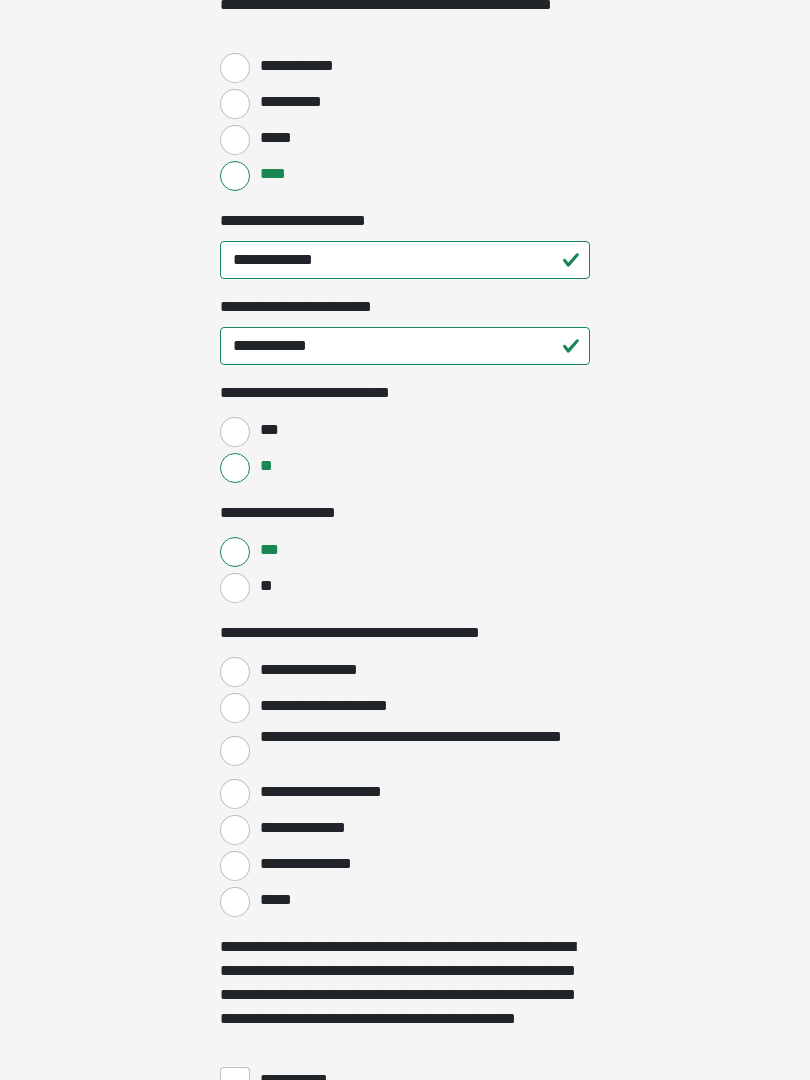 click on "**********" at bounding box center (235, 708) 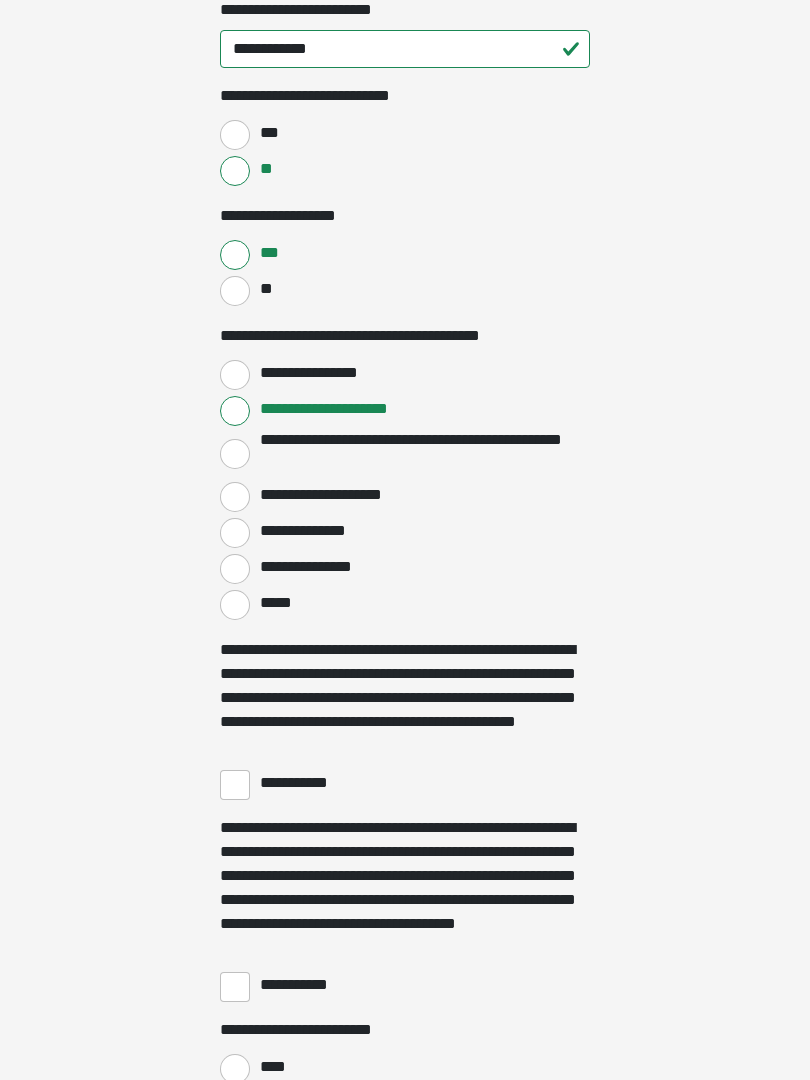 click on "**********" at bounding box center (235, 786) 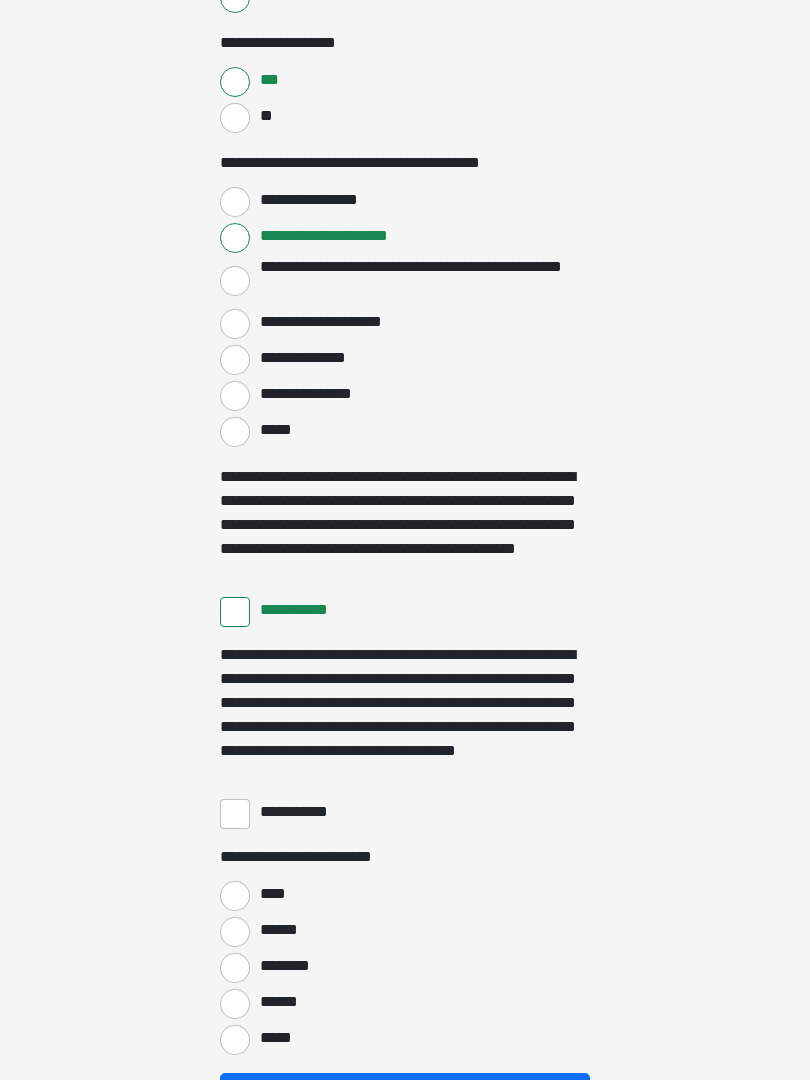 scroll, scrollTop: 3255, scrollLeft: 0, axis: vertical 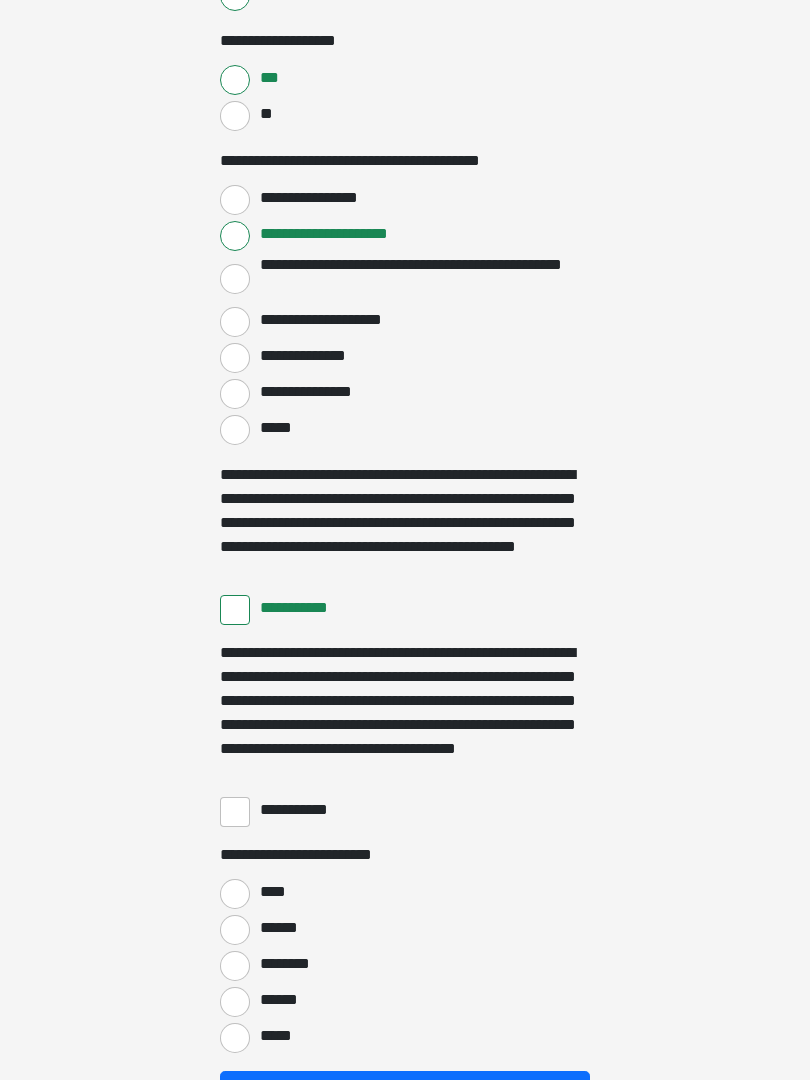 click on "**********" at bounding box center (235, 812) 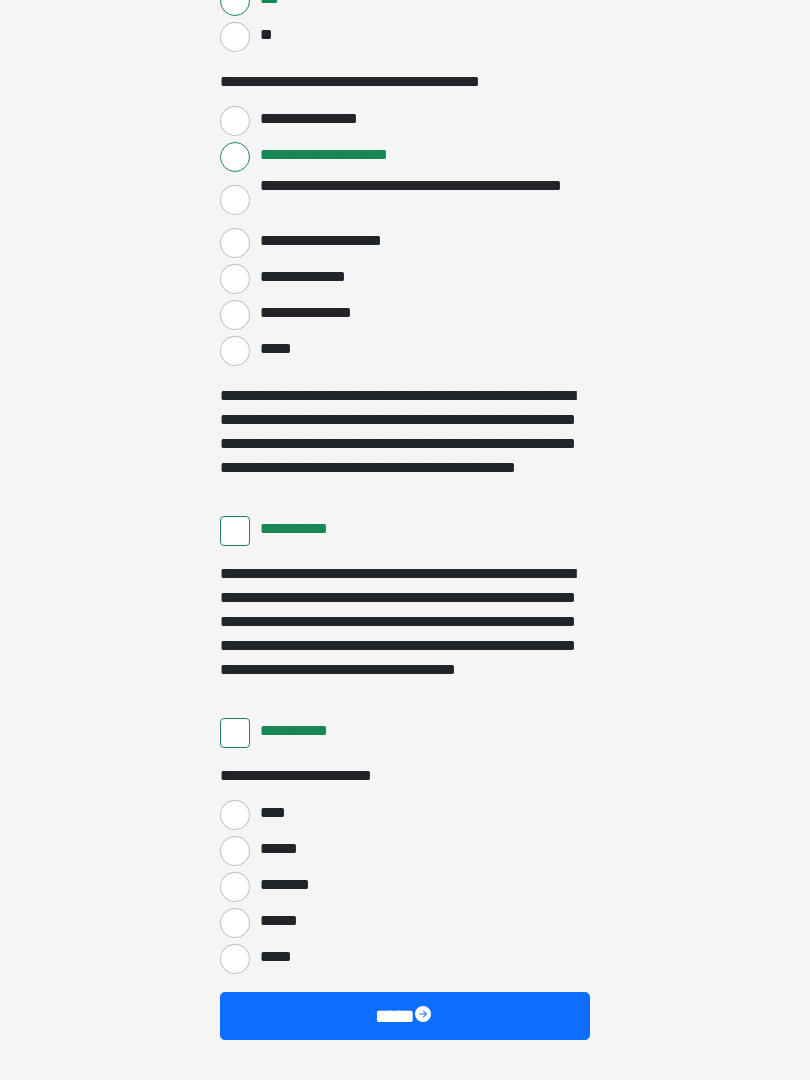scroll, scrollTop: 3335, scrollLeft: 0, axis: vertical 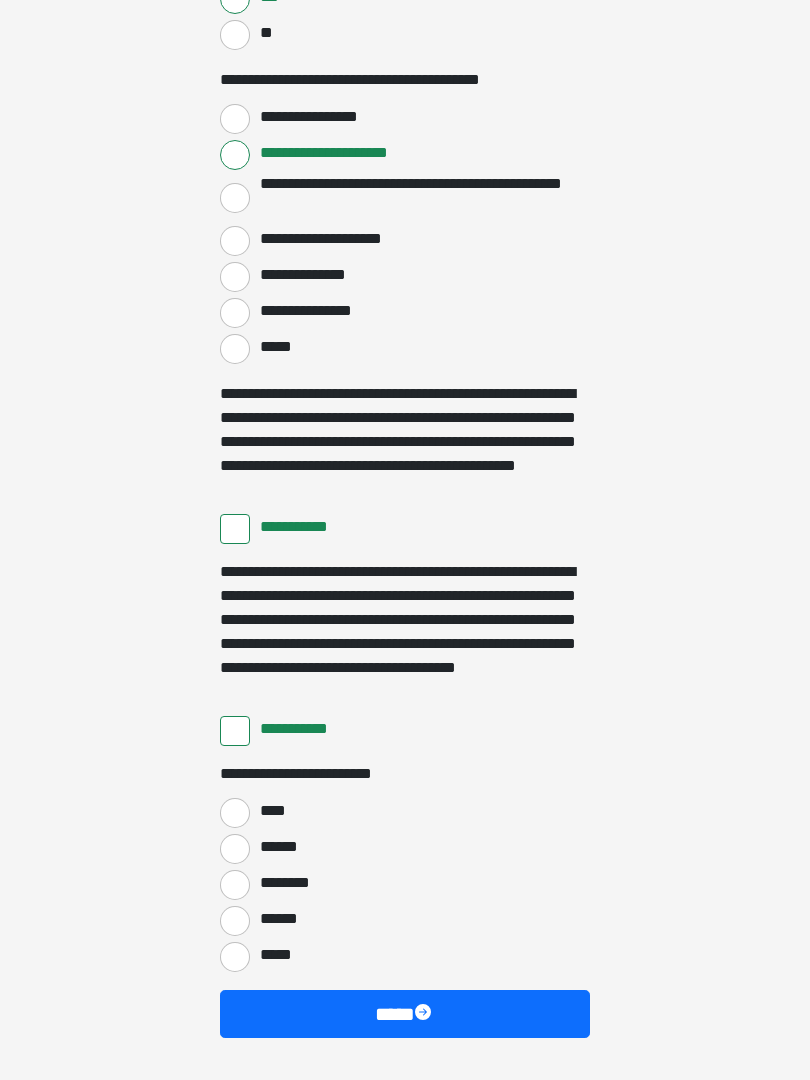 click on "******" at bounding box center [235, 922] 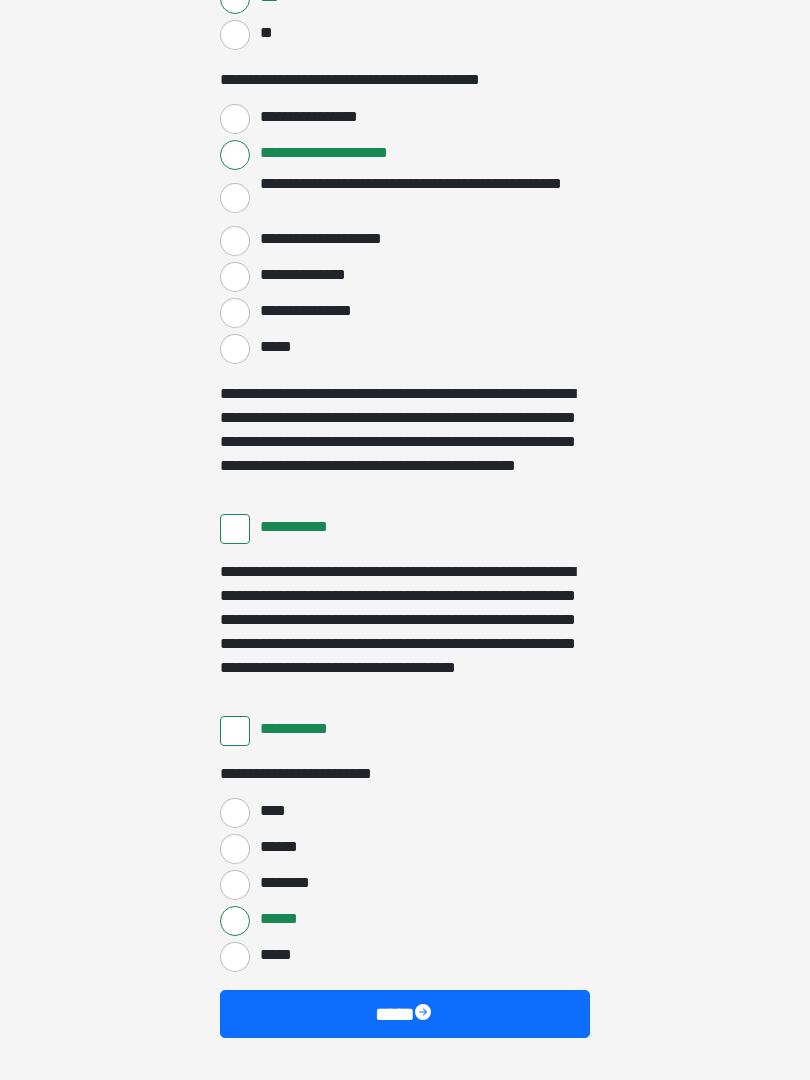 click on "****" at bounding box center [405, 1014] 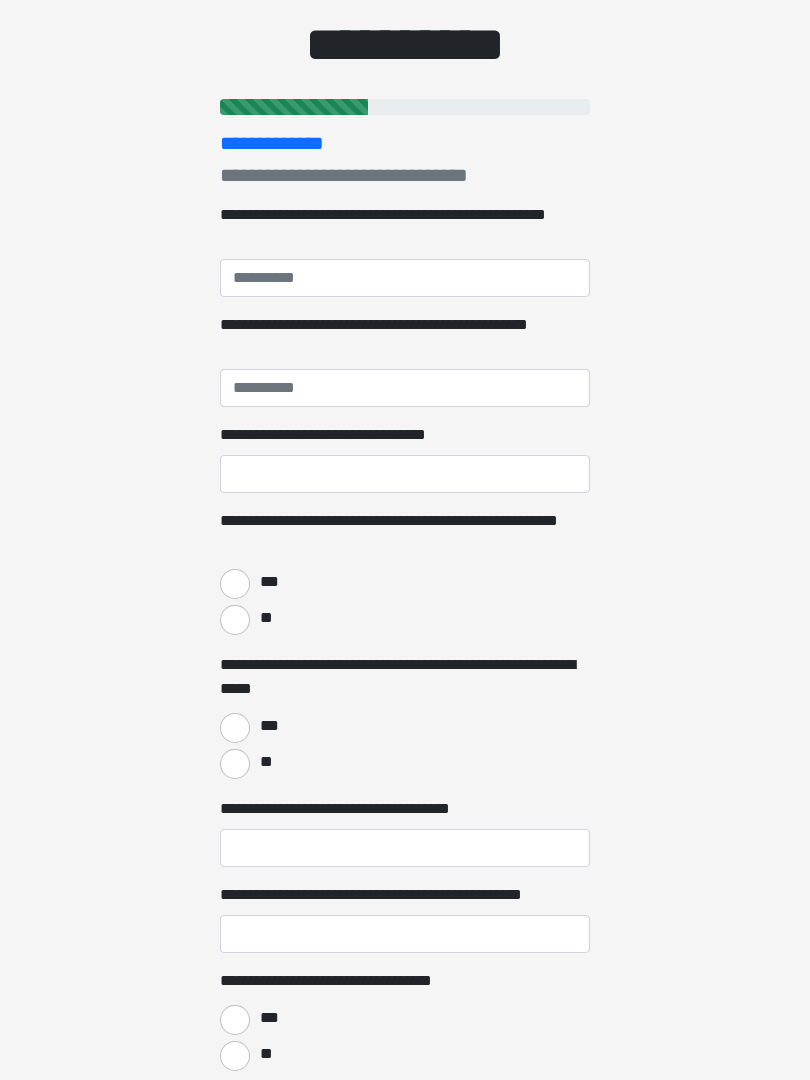 scroll, scrollTop: 0, scrollLeft: 0, axis: both 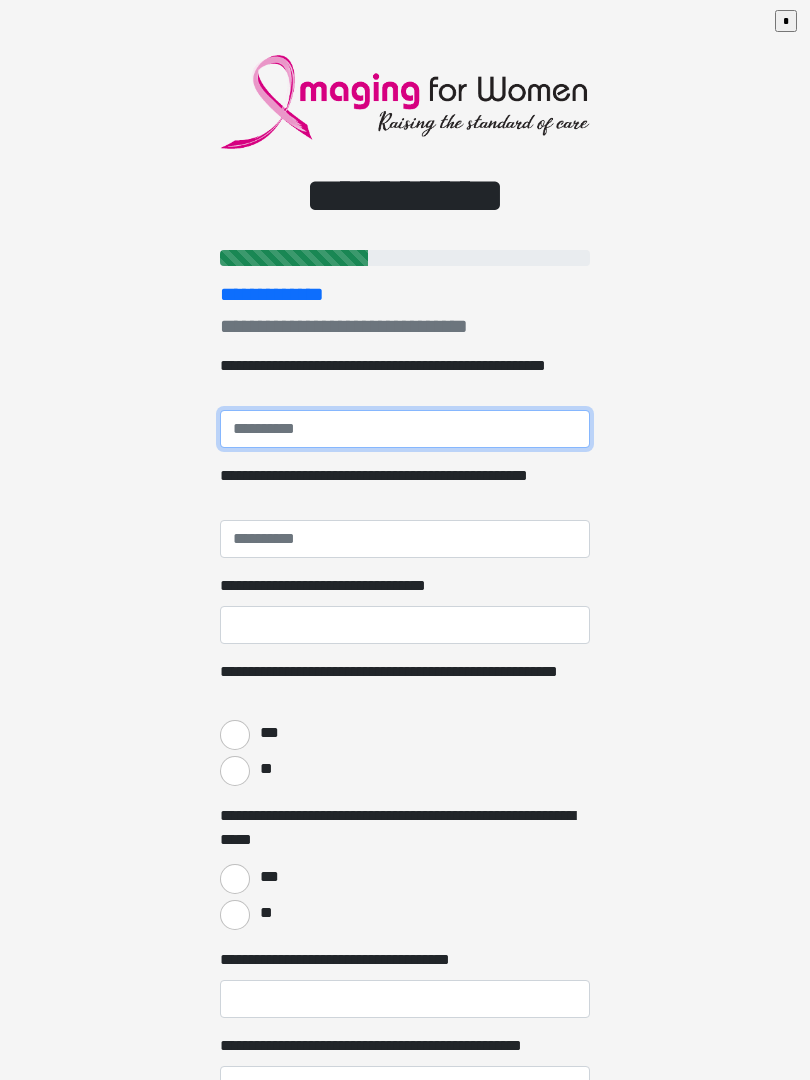 click on "**********" at bounding box center [405, 429] 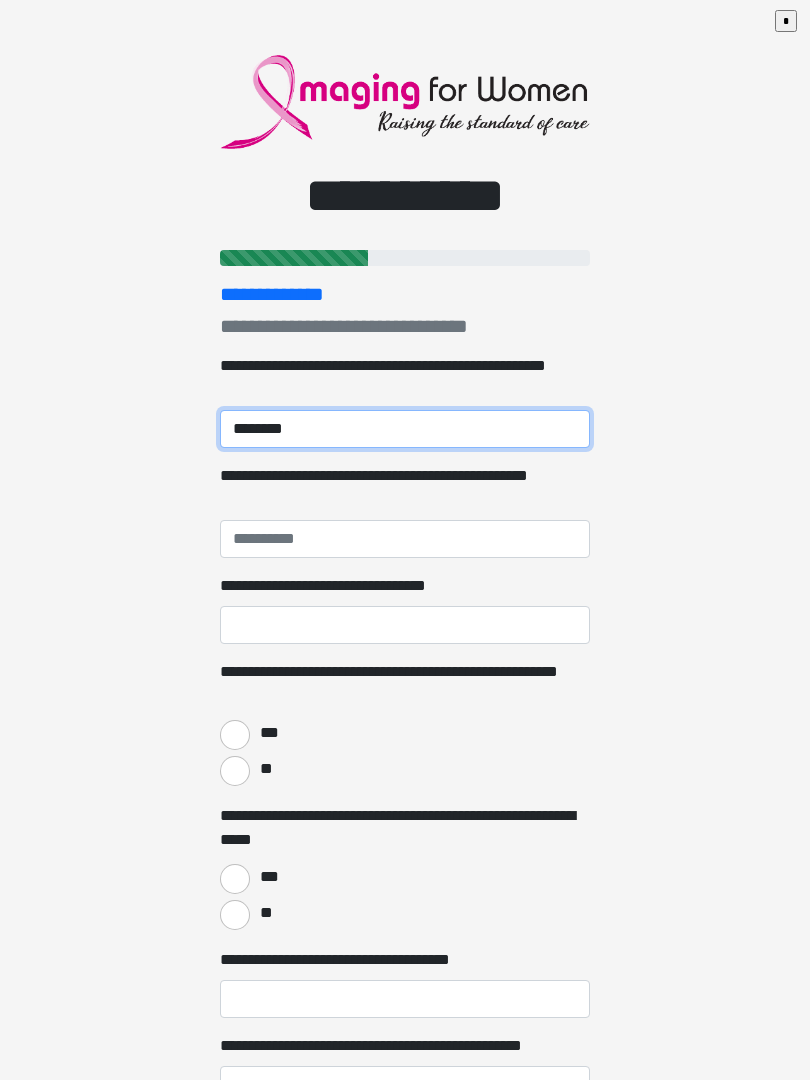 type on "********" 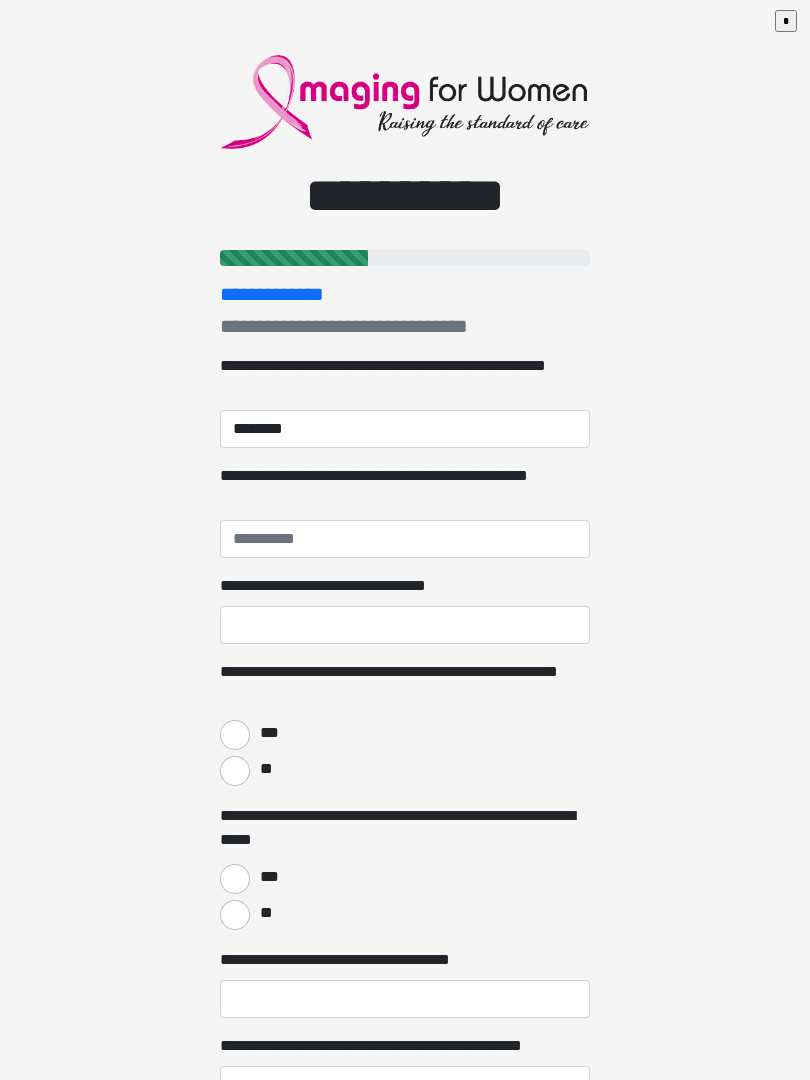 click on "**********" at bounding box center (405, 539) 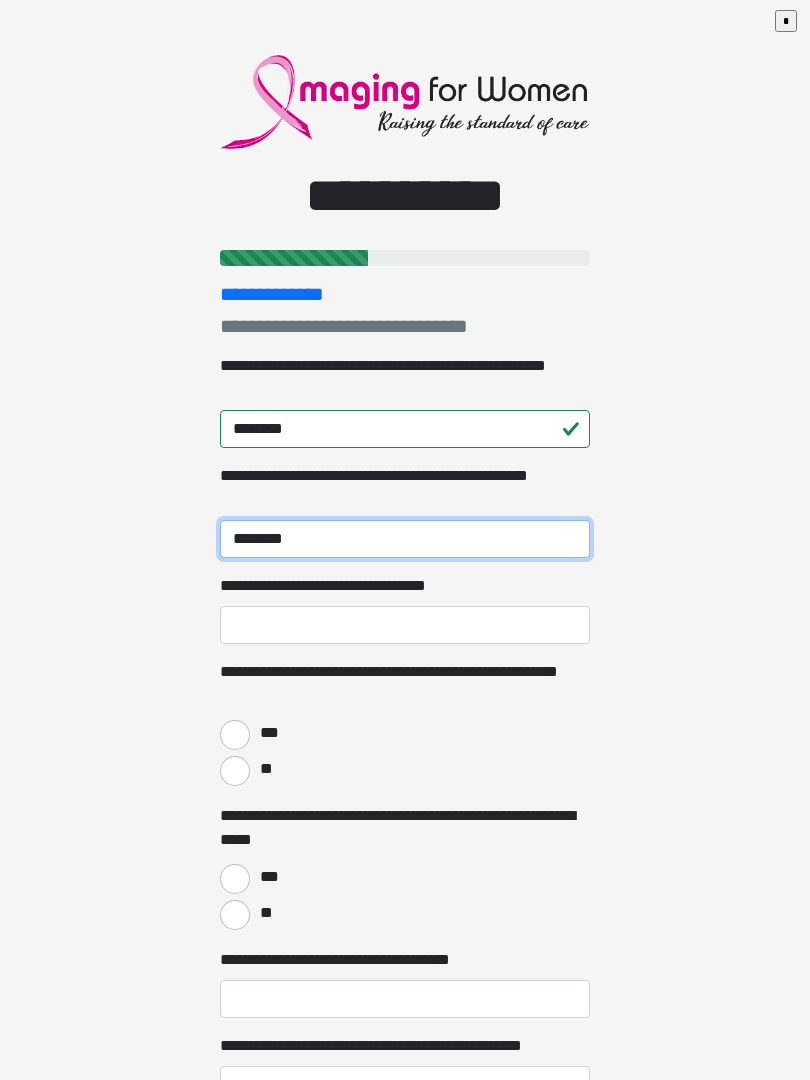 type on "********" 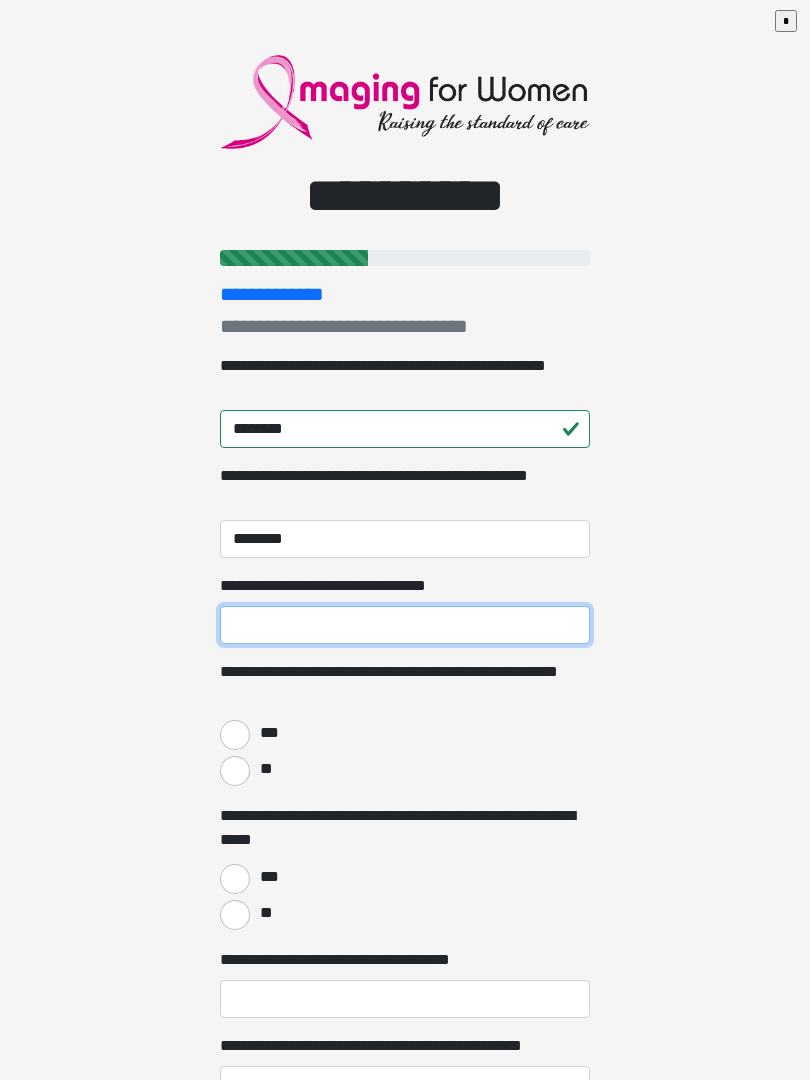 click on "**********" at bounding box center [405, 625] 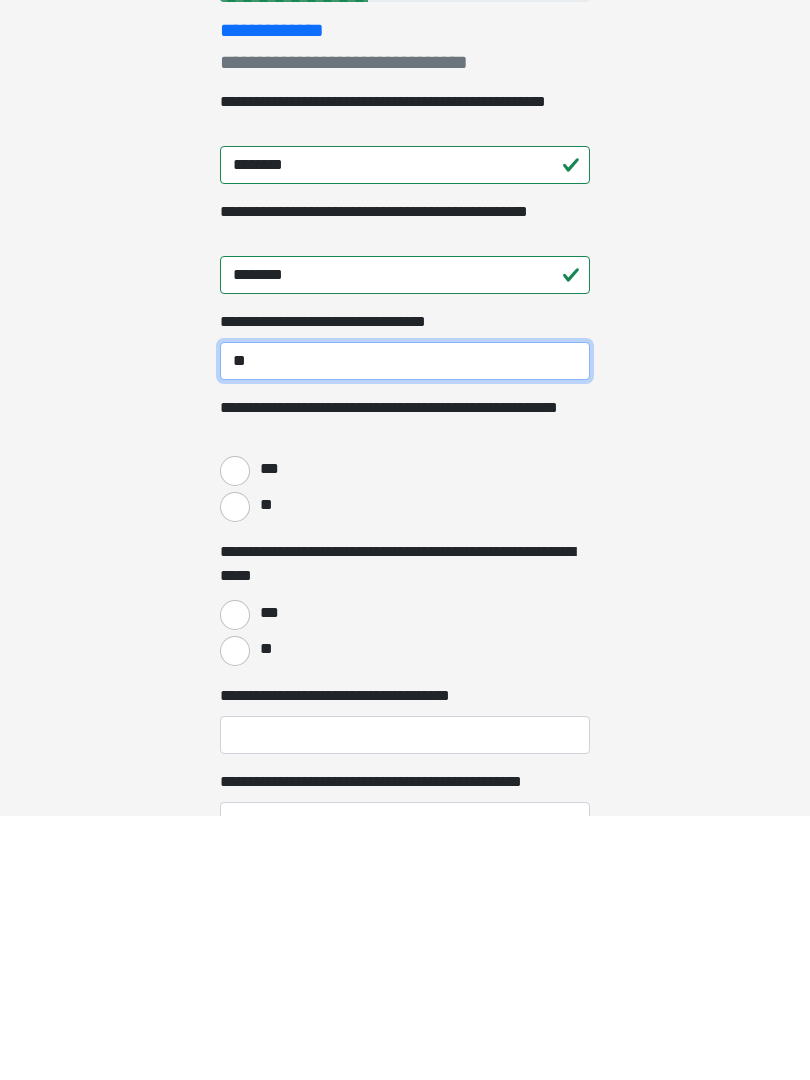 type on "**" 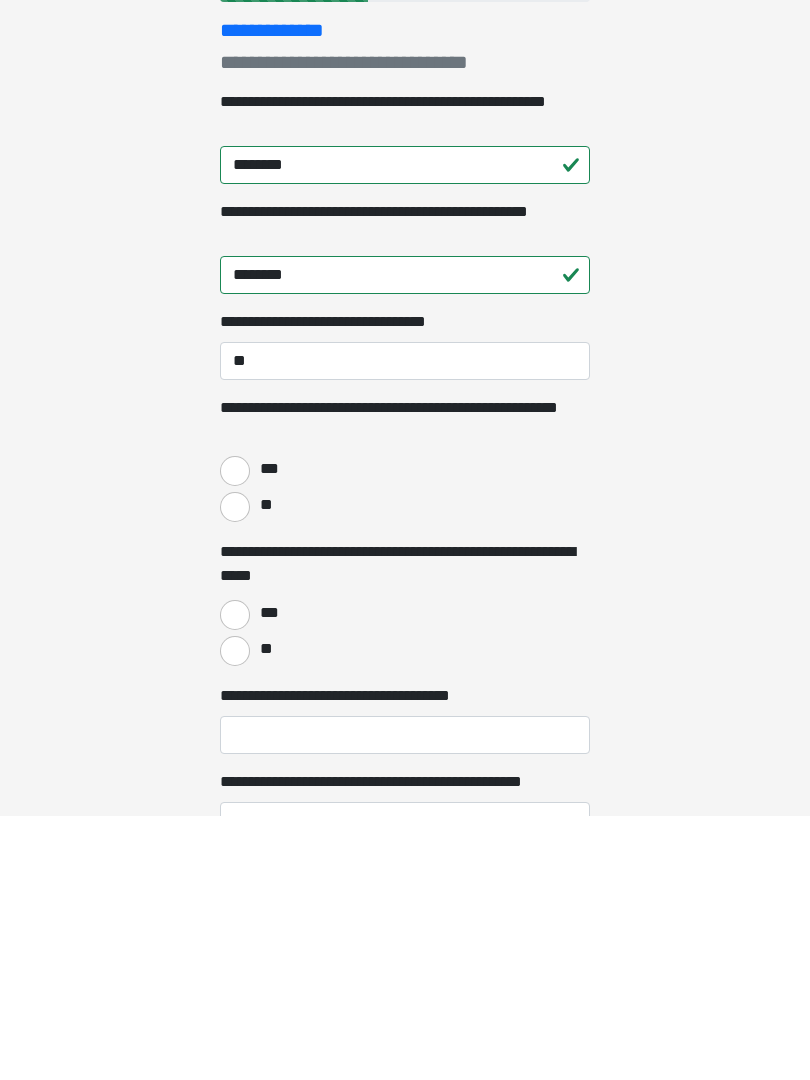 click on "**" at bounding box center (235, 771) 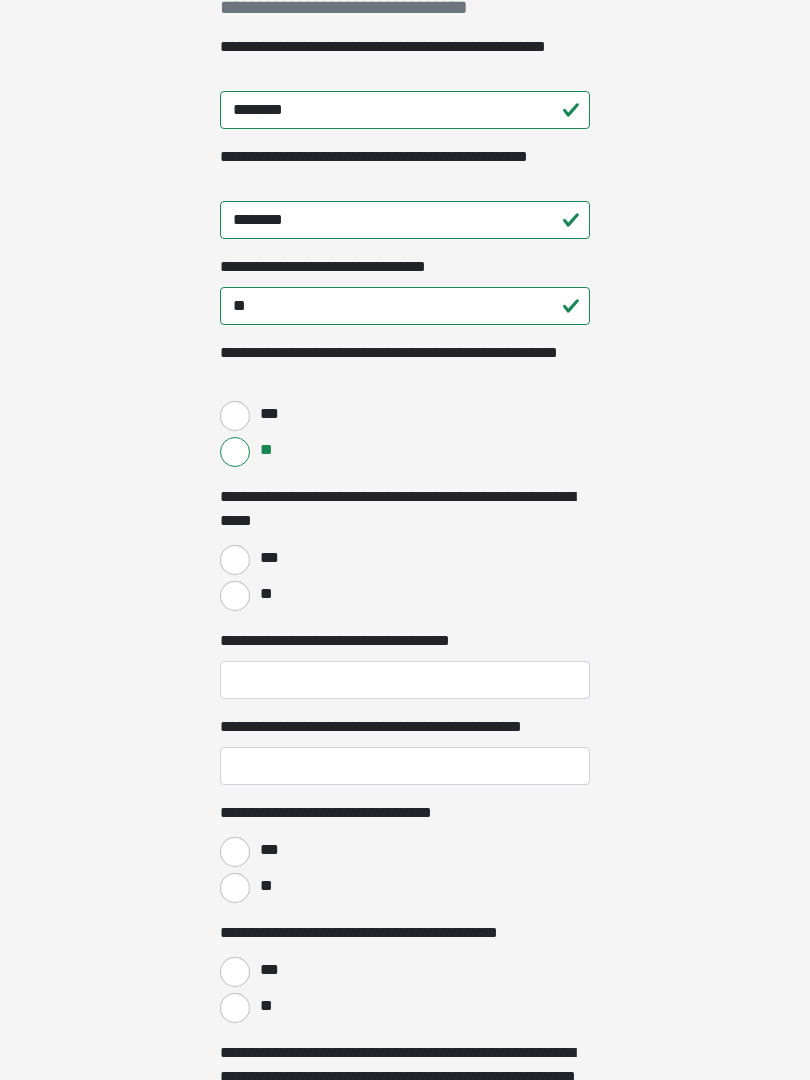 scroll, scrollTop: 319, scrollLeft: 0, axis: vertical 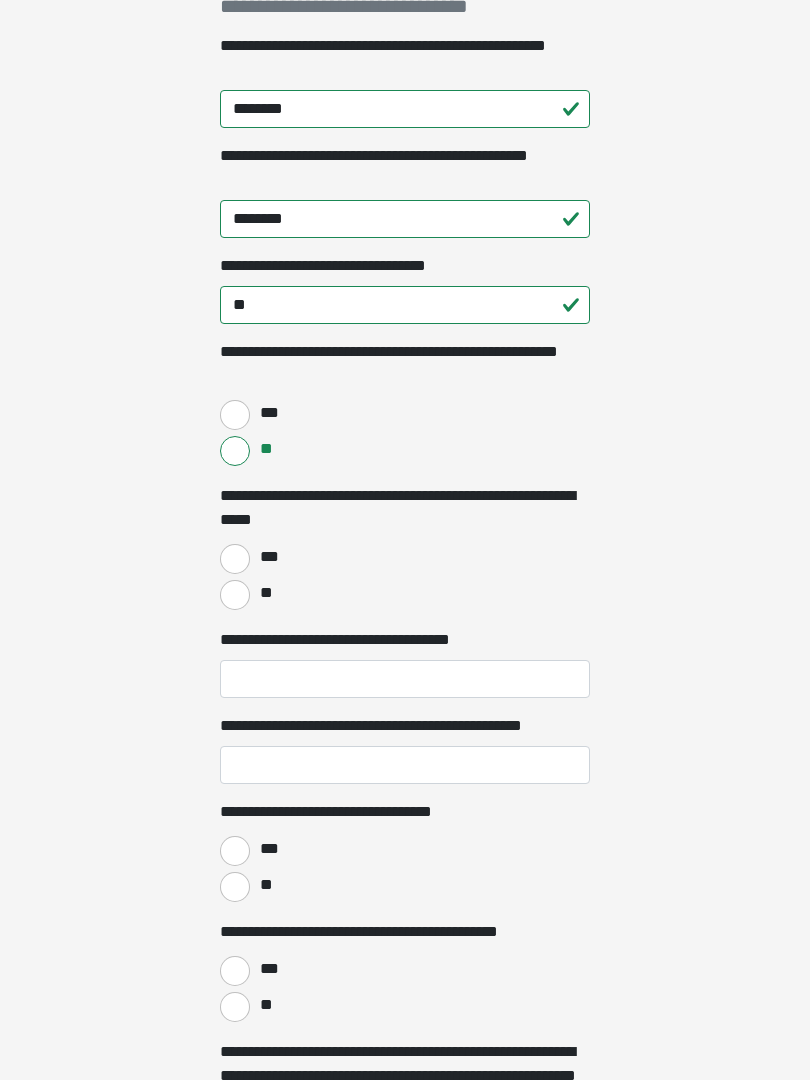 click on "***" at bounding box center [235, 560] 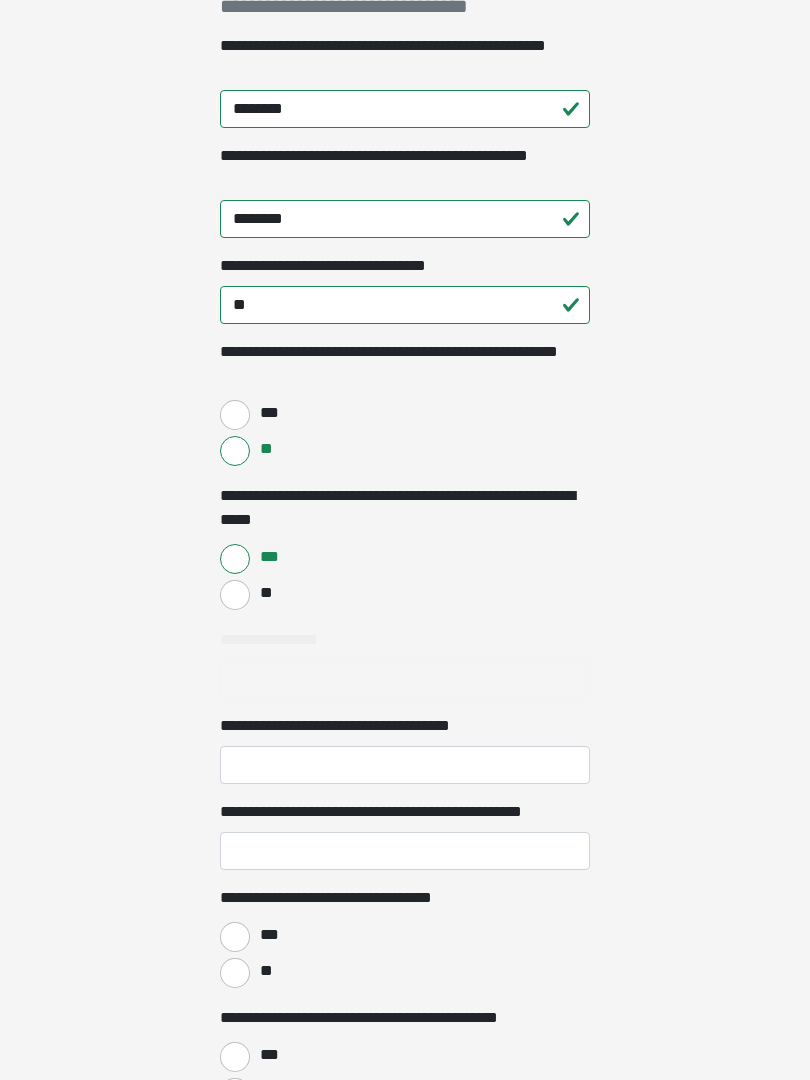 scroll, scrollTop: 320, scrollLeft: 0, axis: vertical 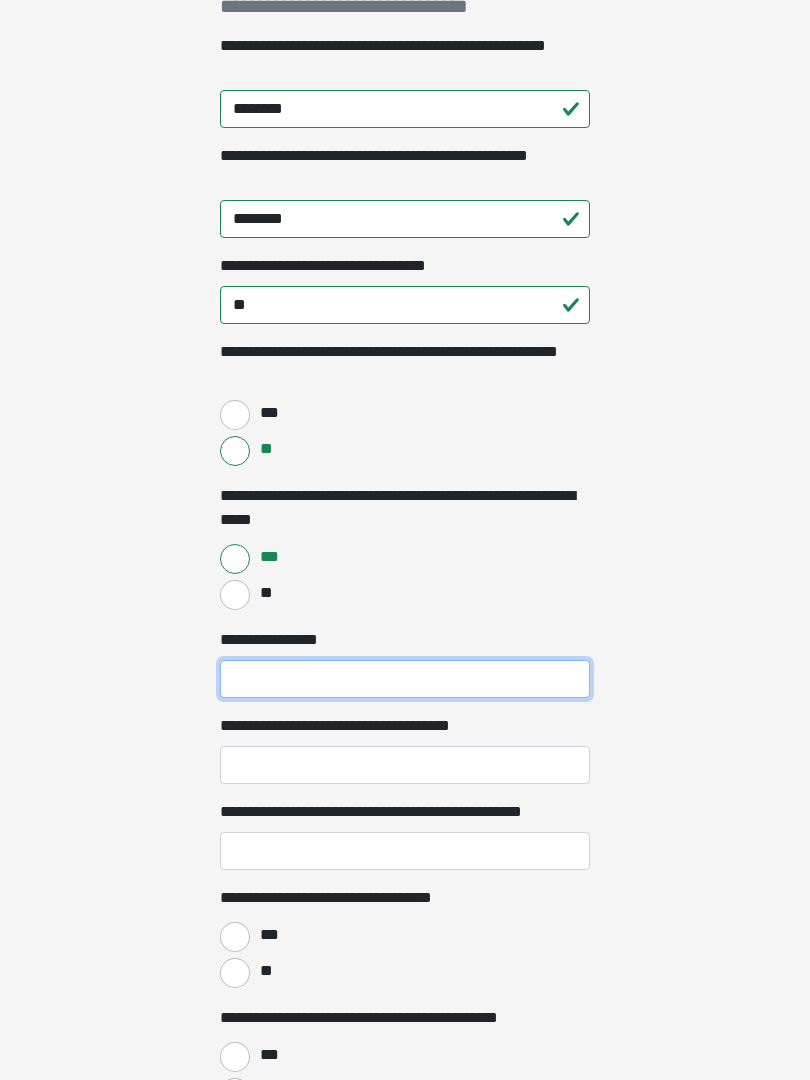 click on "**********" at bounding box center [405, 679] 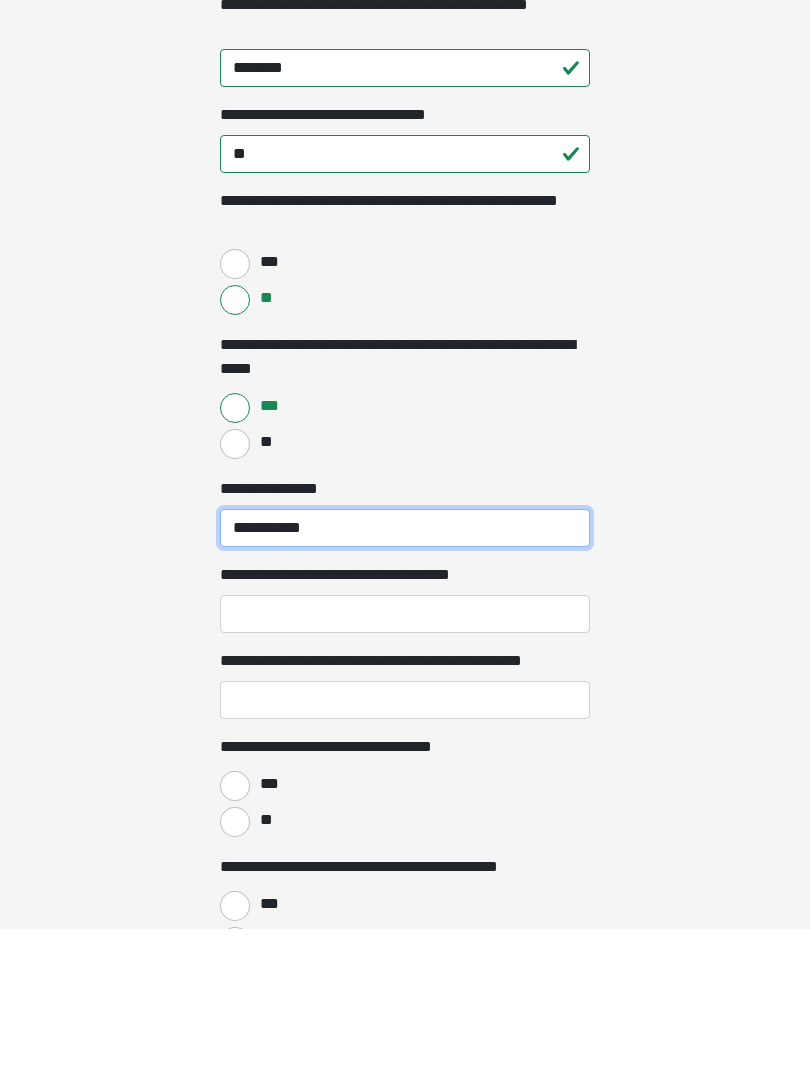 type on "**********" 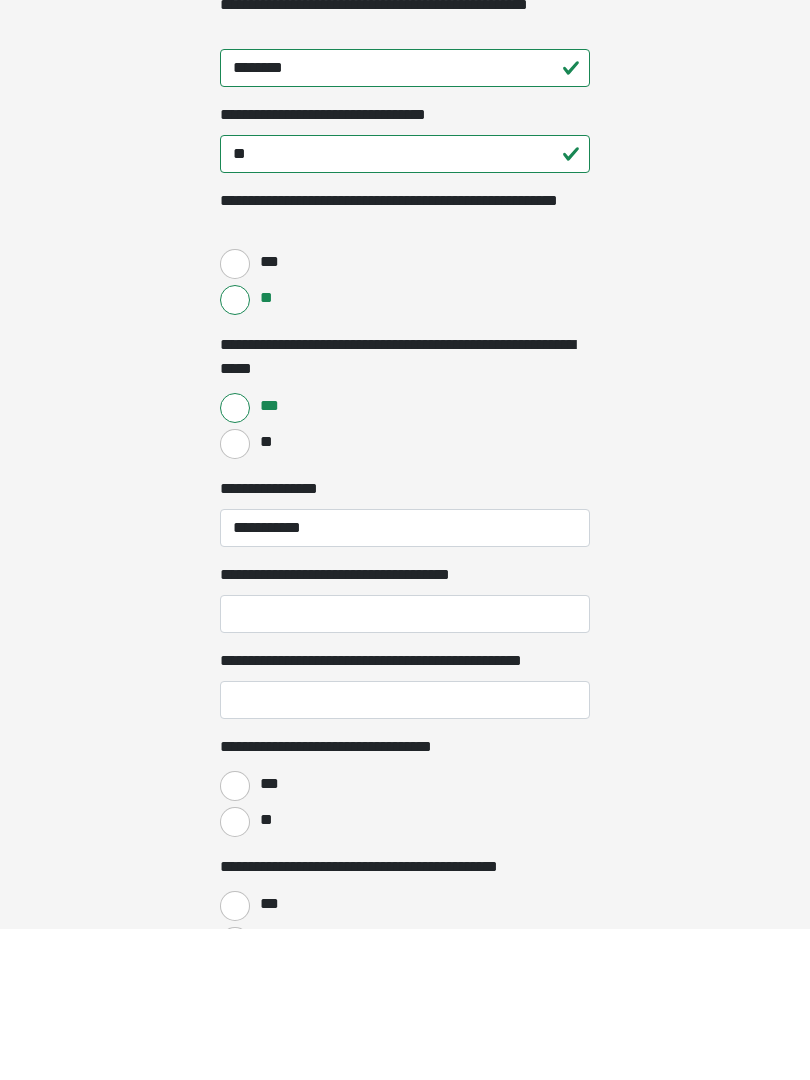 click on "**********" at bounding box center (405, 766) 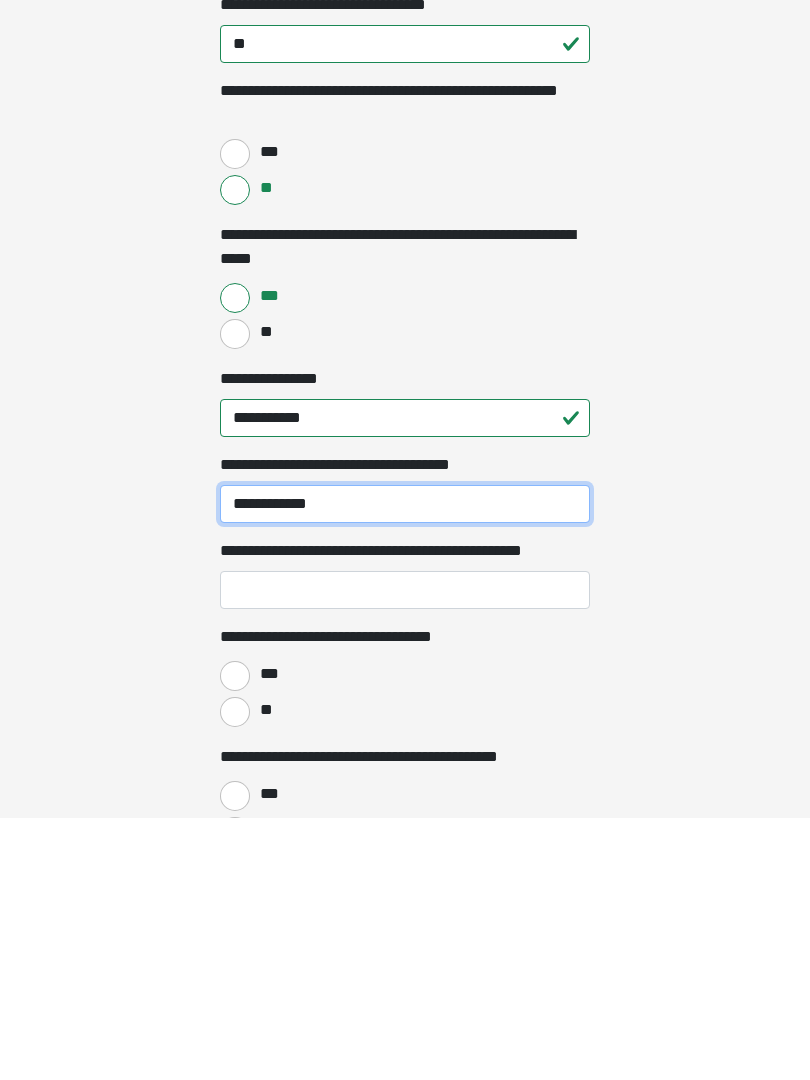 type on "**********" 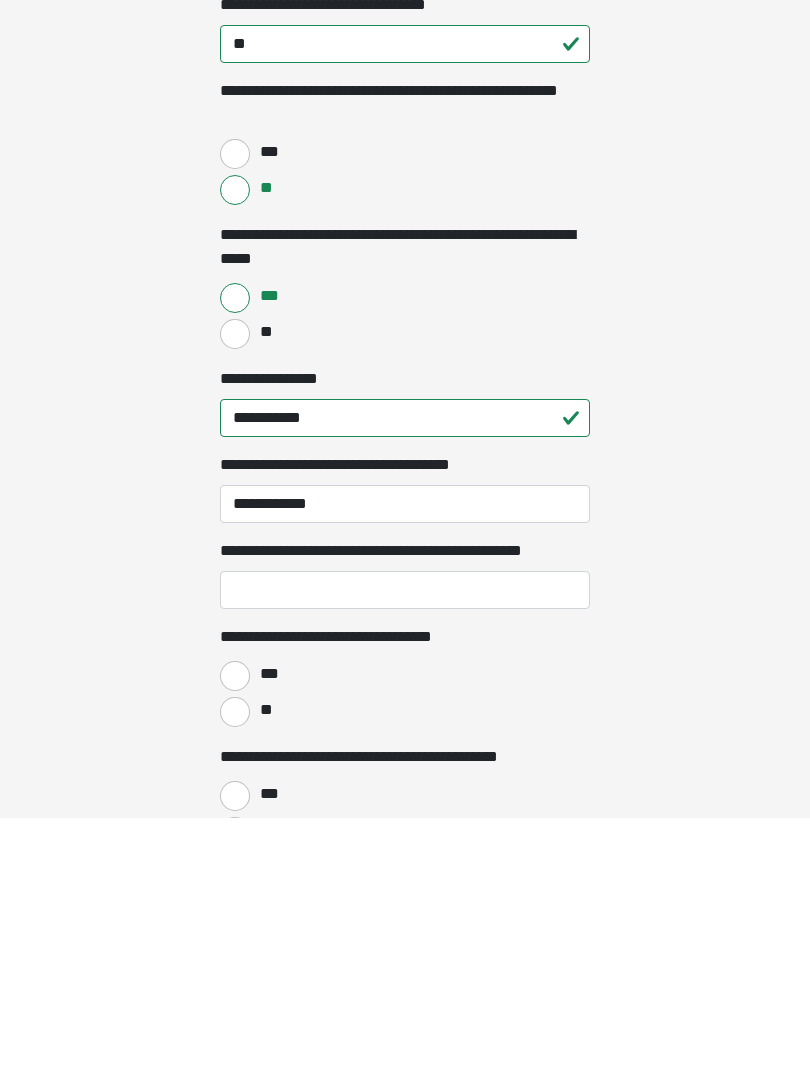 click on "**********" at bounding box center (405, 852) 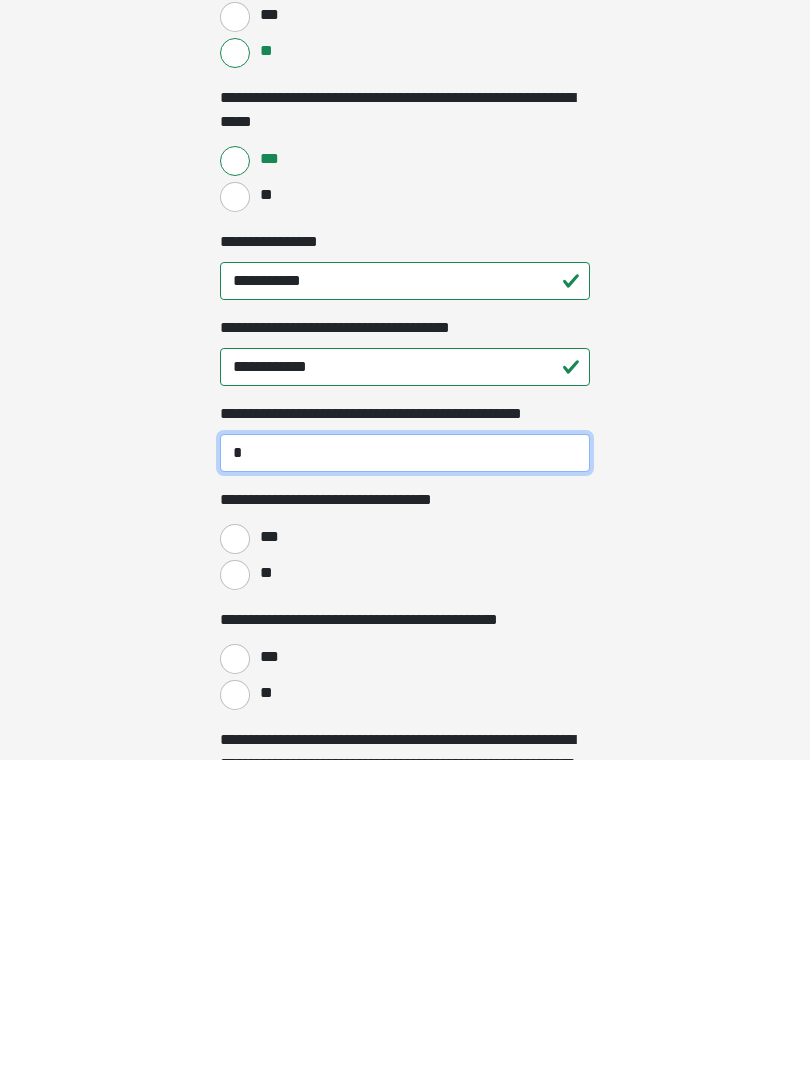 type on "*" 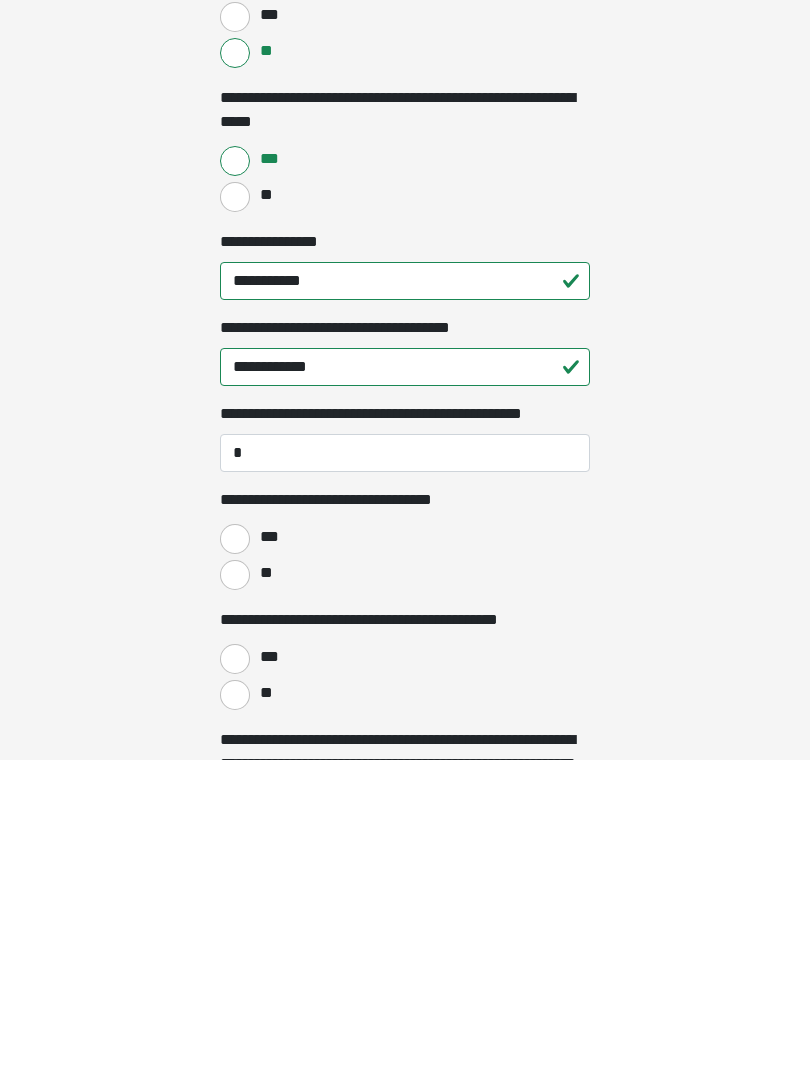 click on "**" at bounding box center (235, 895) 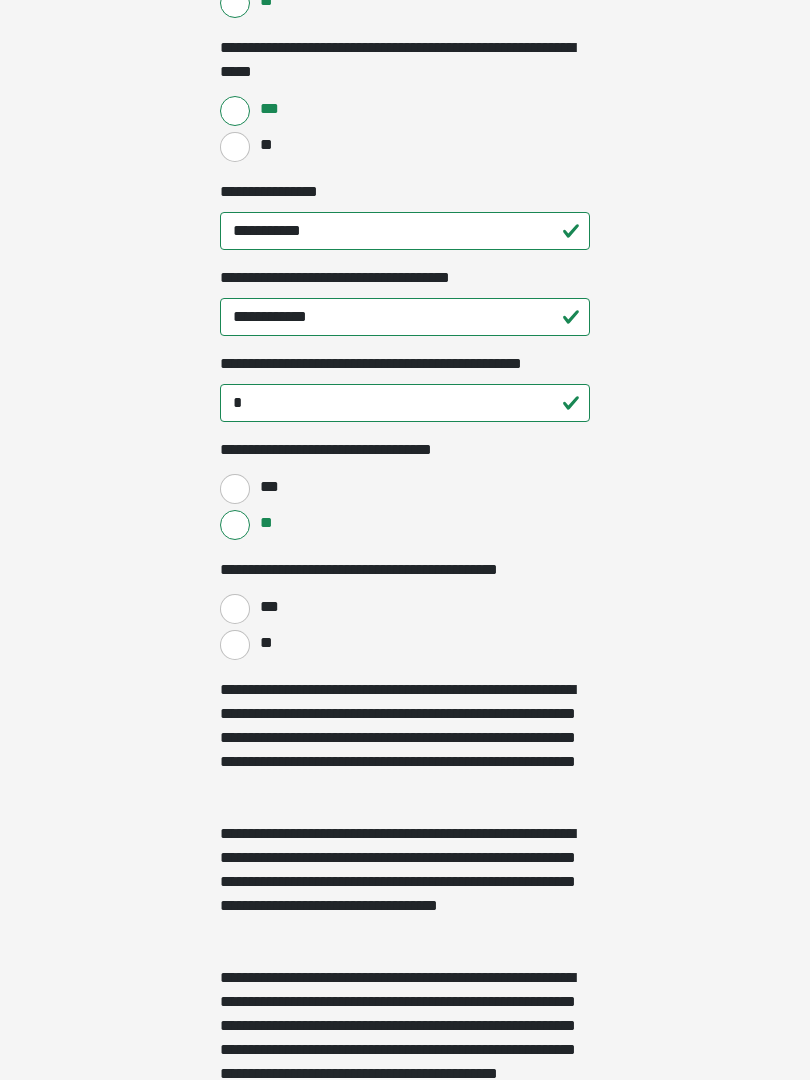 scroll, scrollTop: 826, scrollLeft: 0, axis: vertical 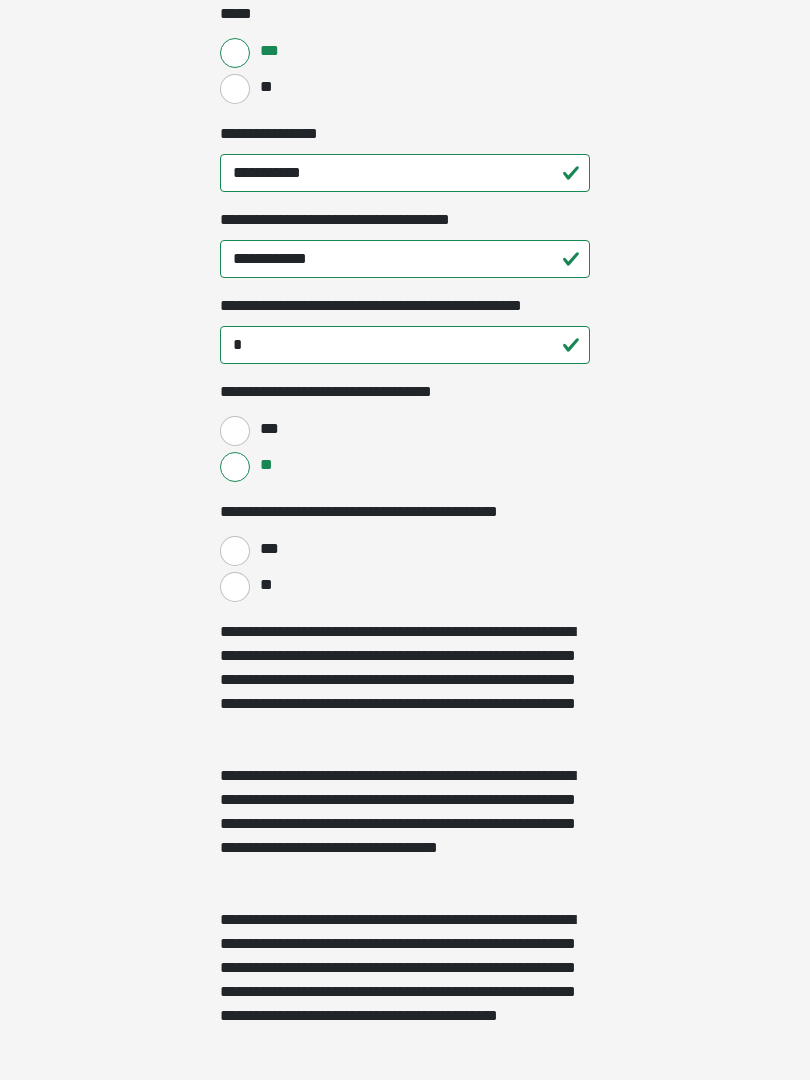 click on "**" at bounding box center [235, 587] 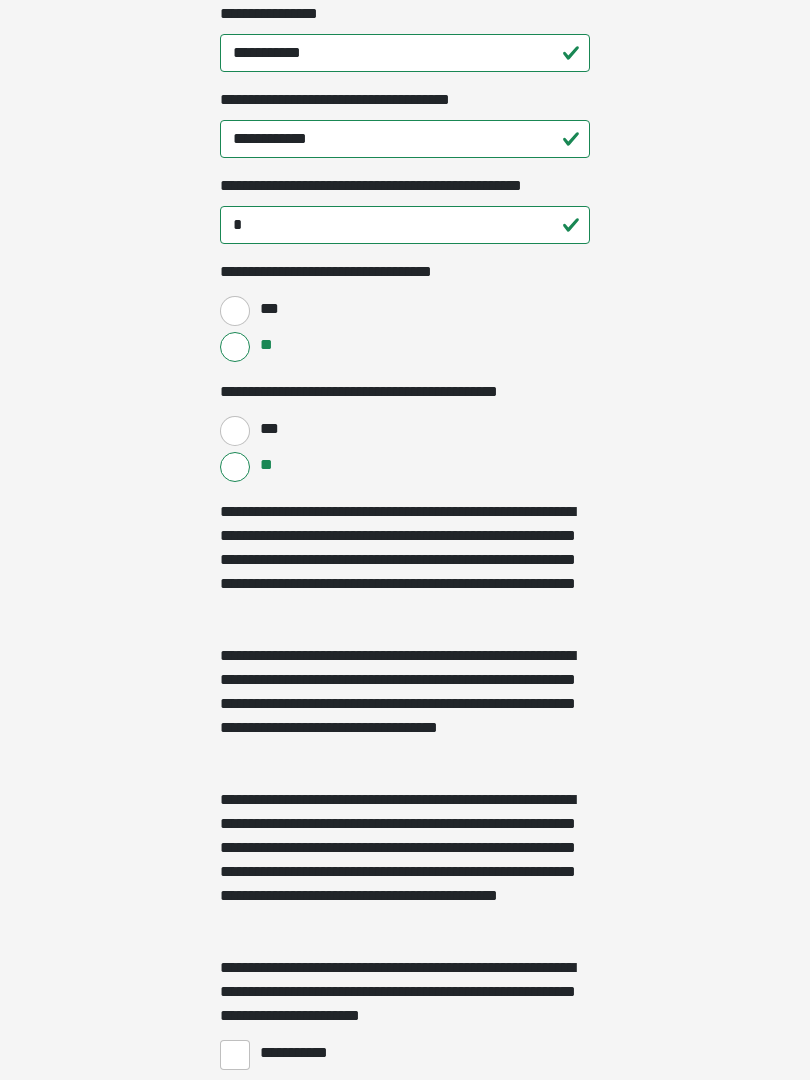 scroll, scrollTop: 1337, scrollLeft: 0, axis: vertical 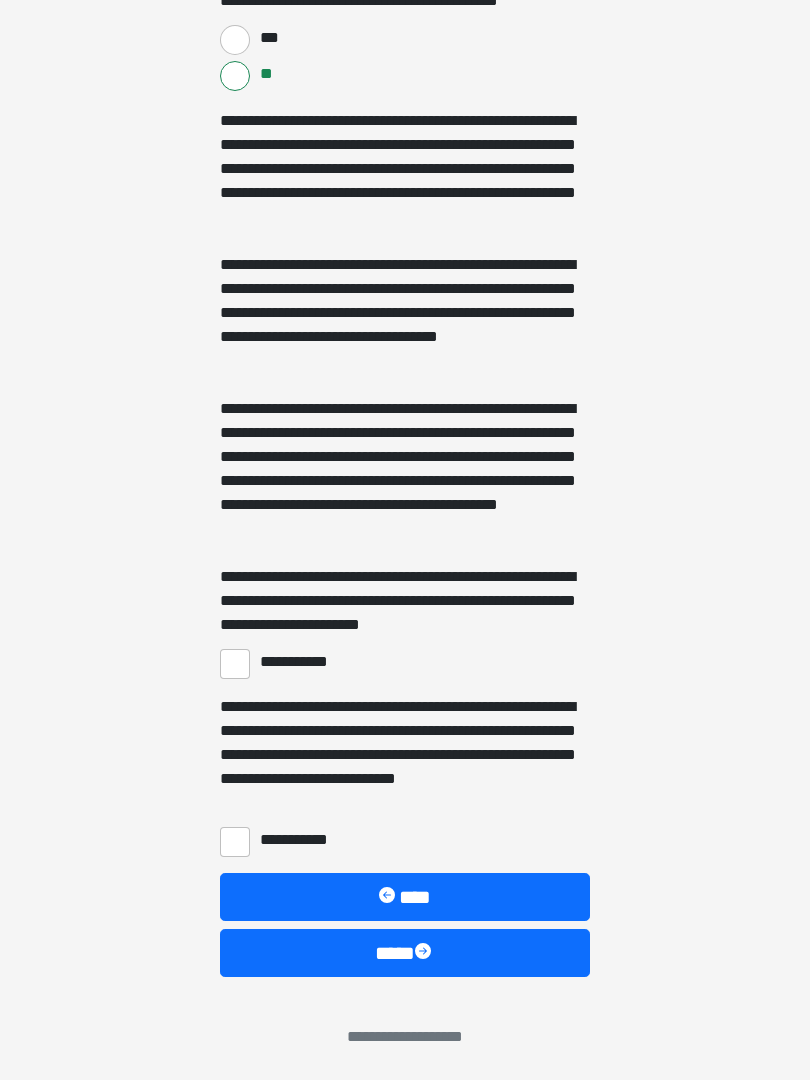 click on "**********" at bounding box center (235, 664) 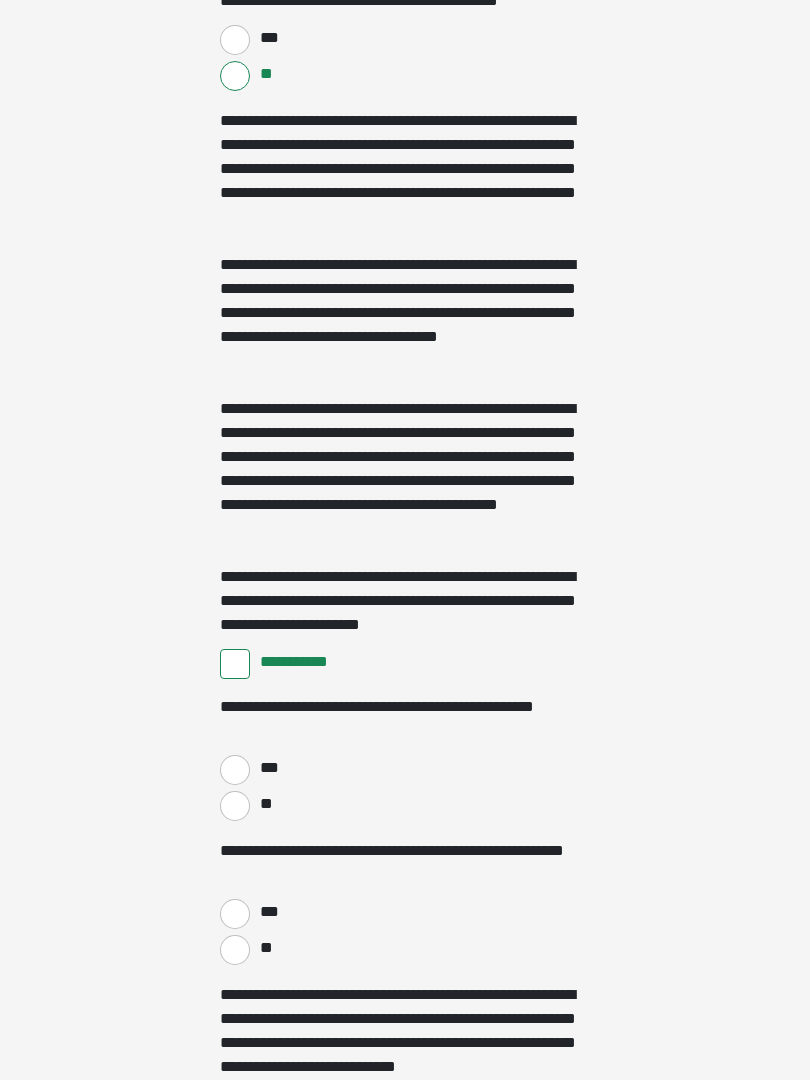 click on "***" at bounding box center [235, 770] 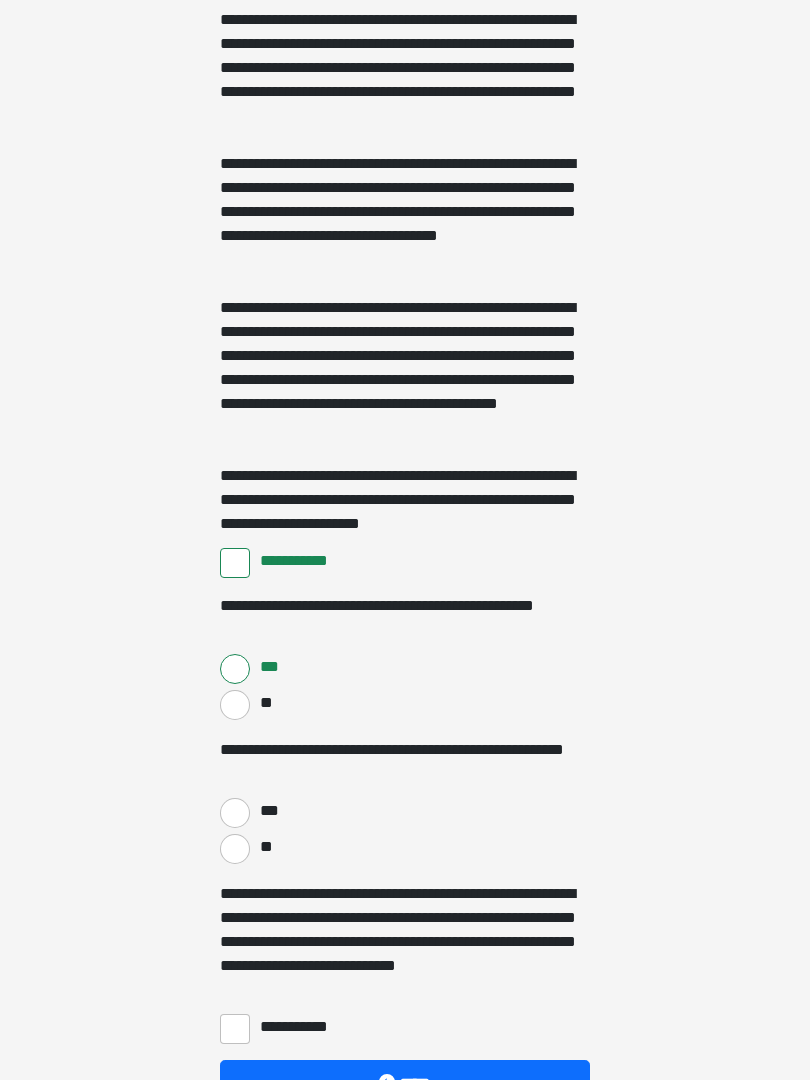 scroll, scrollTop: 1438, scrollLeft: 0, axis: vertical 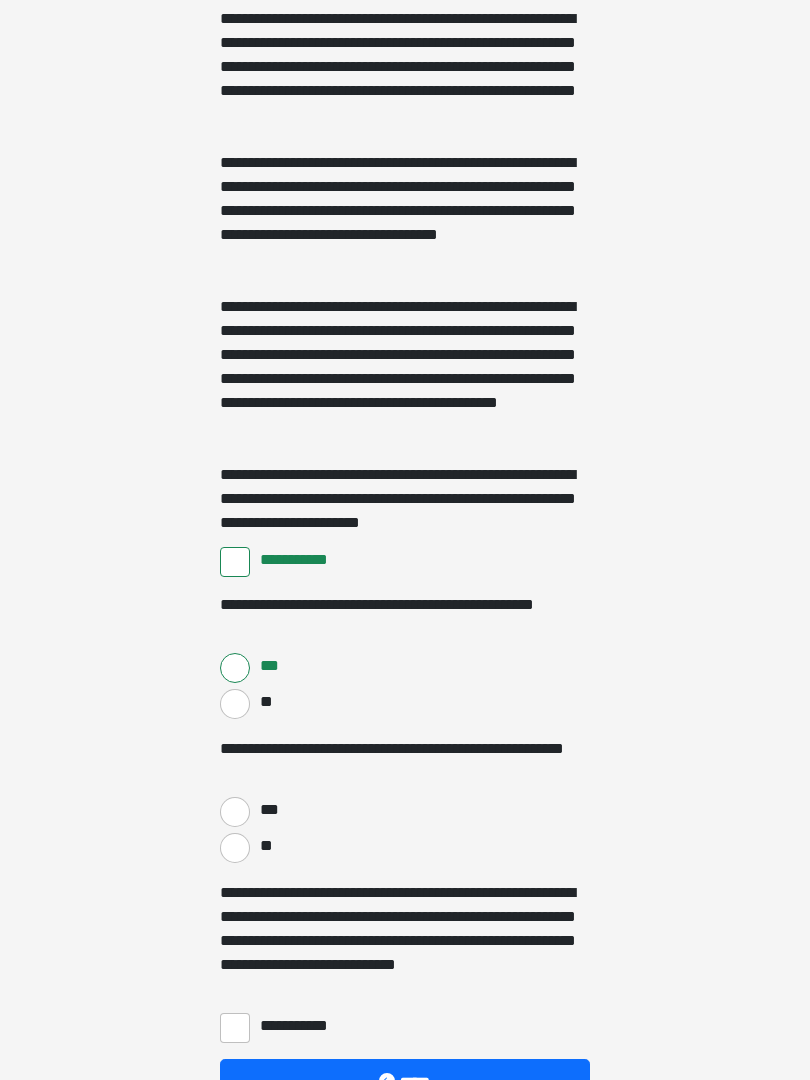 click on "**" at bounding box center [235, 849] 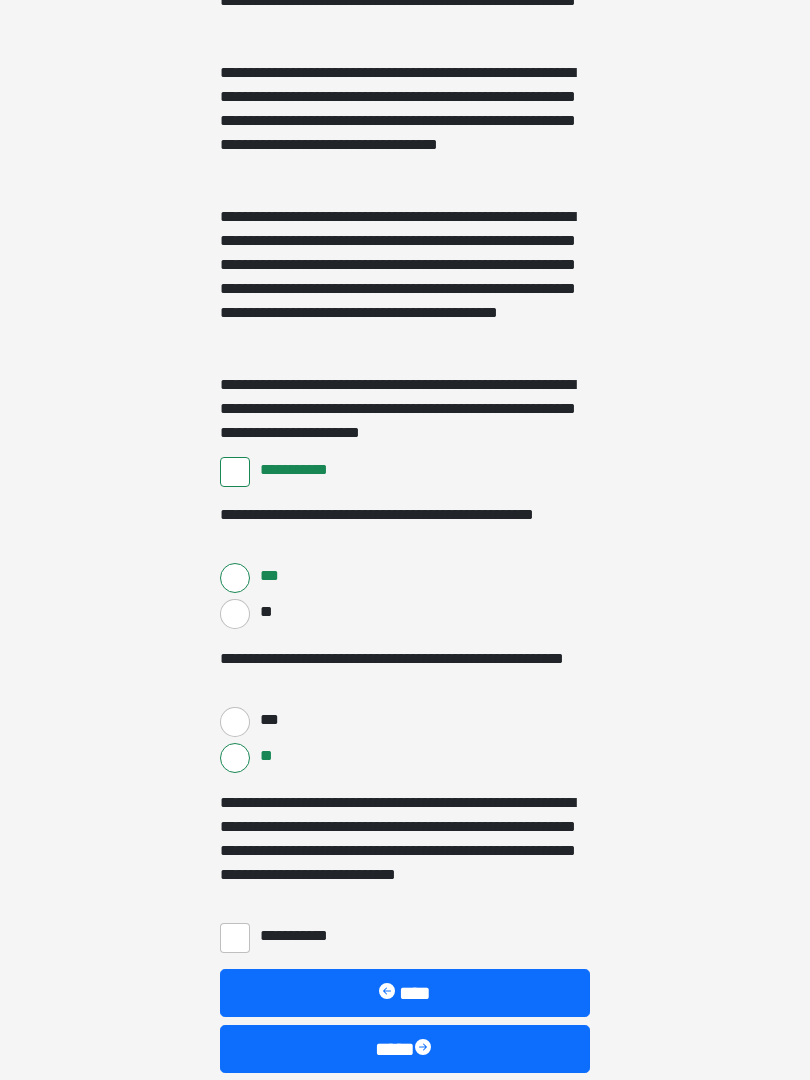 scroll, scrollTop: 1529, scrollLeft: 0, axis: vertical 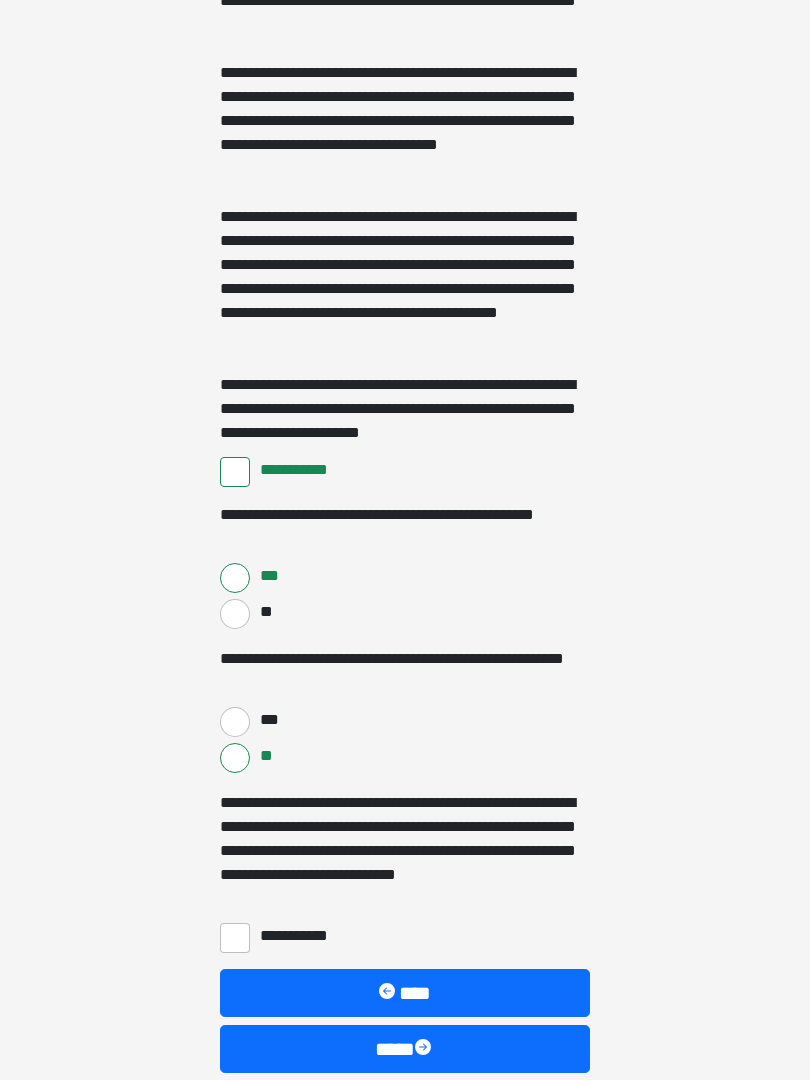 click on "**********" at bounding box center (235, 938) 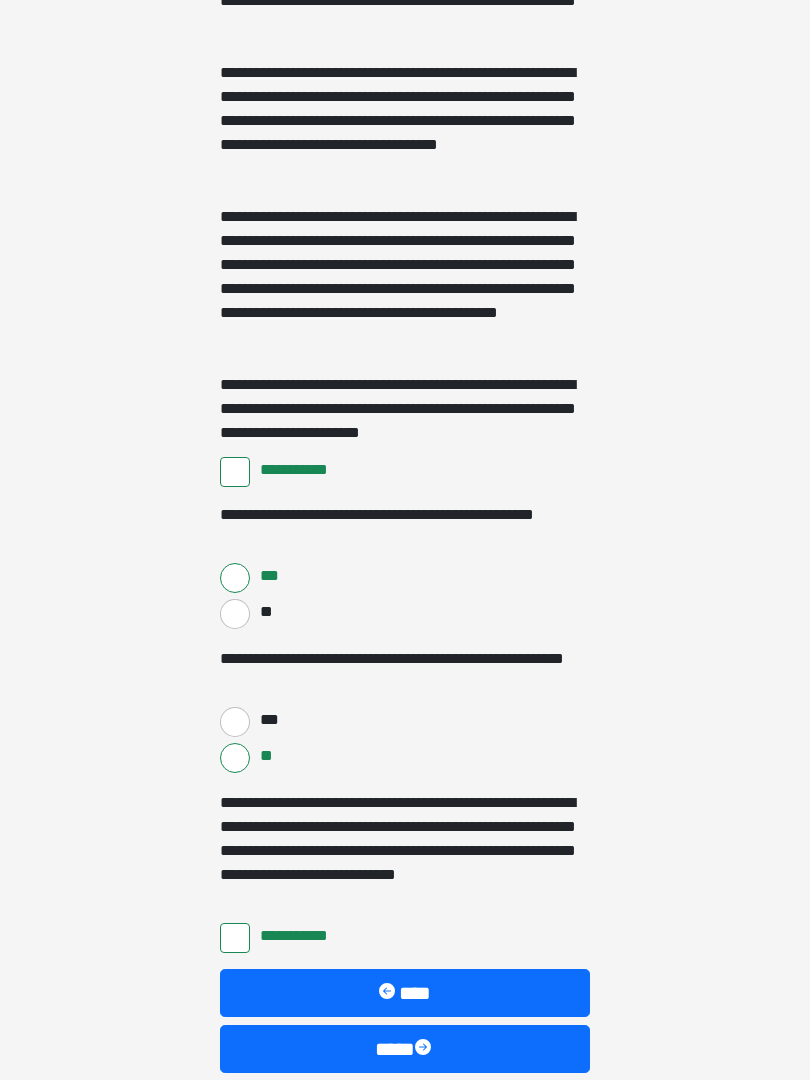 click on "****" at bounding box center [405, 1049] 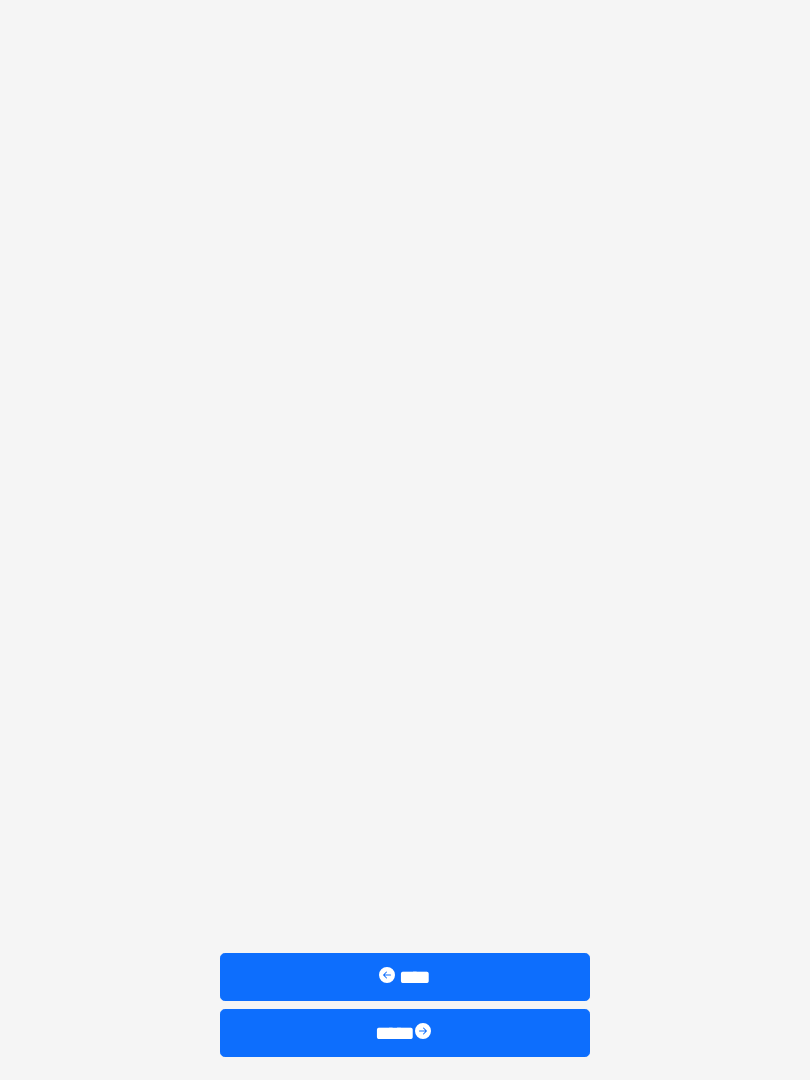 scroll, scrollTop: 0, scrollLeft: 0, axis: both 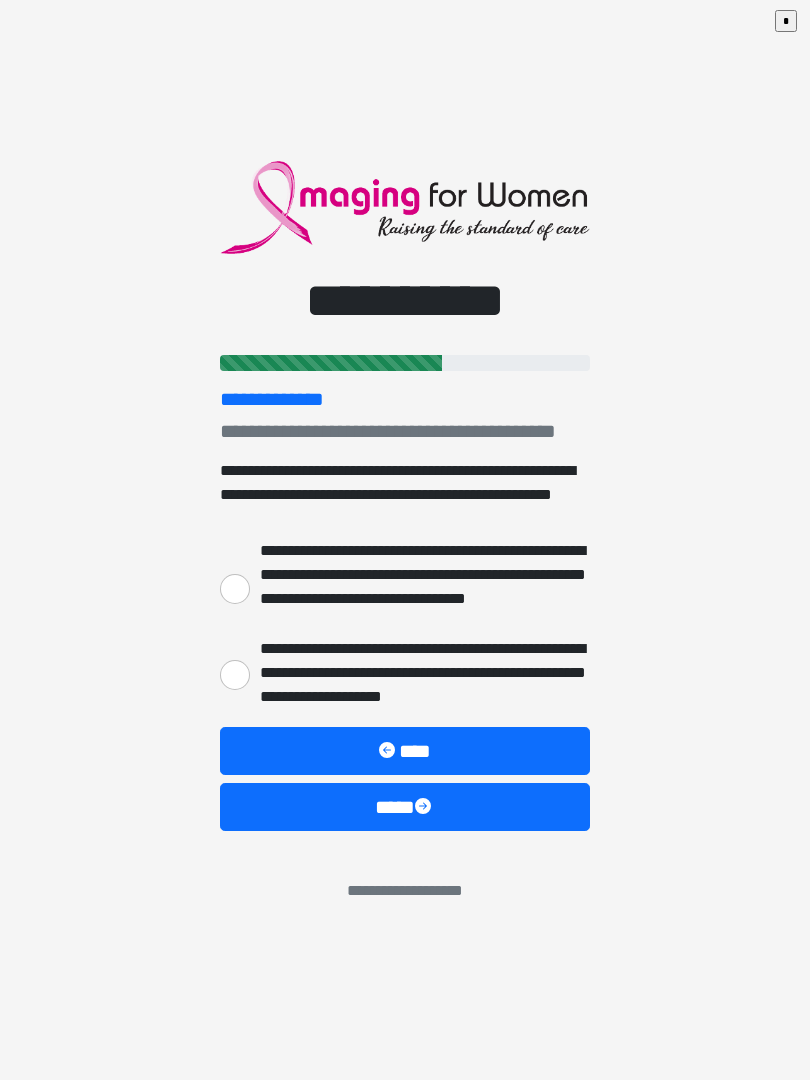 click on "**********" at bounding box center (235, 675) 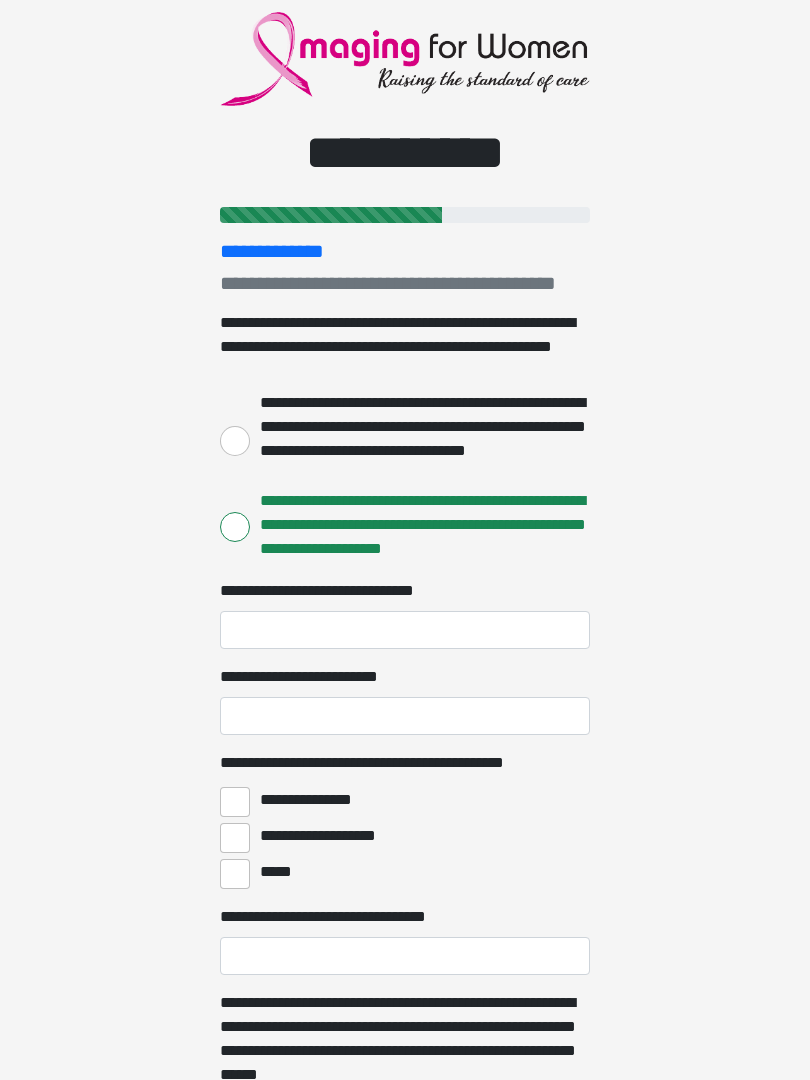 scroll, scrollTop: 43, scrollLeft: 0, axis: vertical 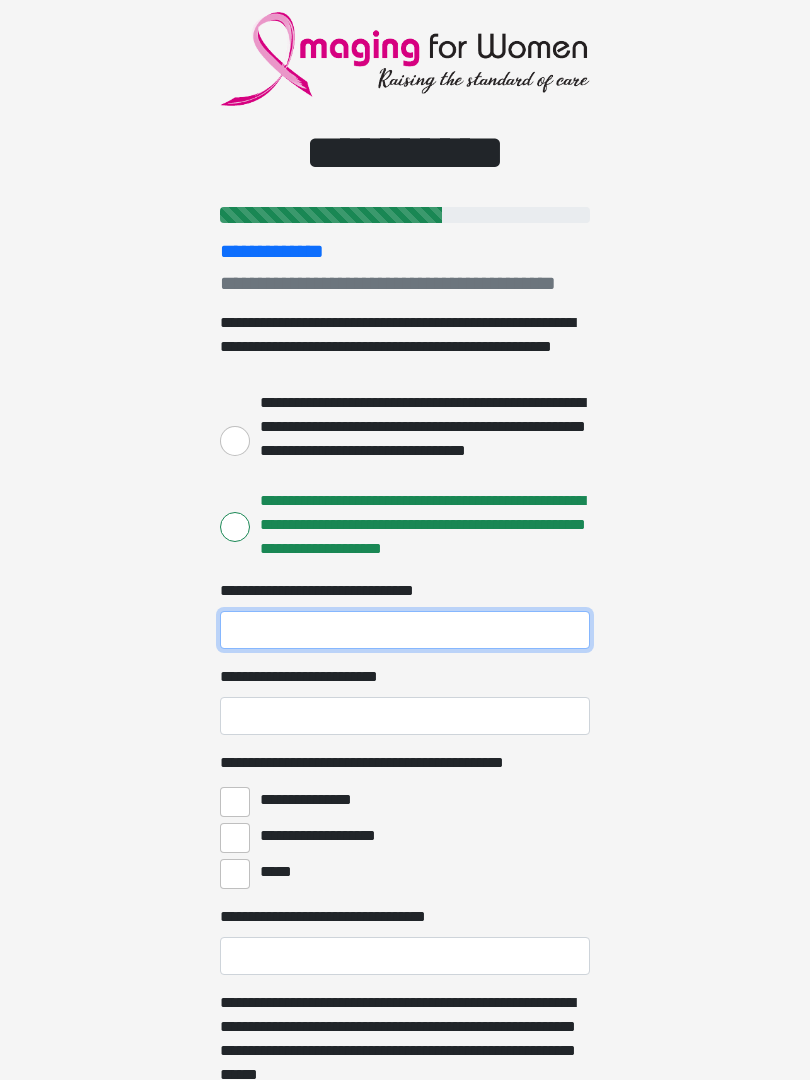 click on "**********" at bounding box center [405, 630] 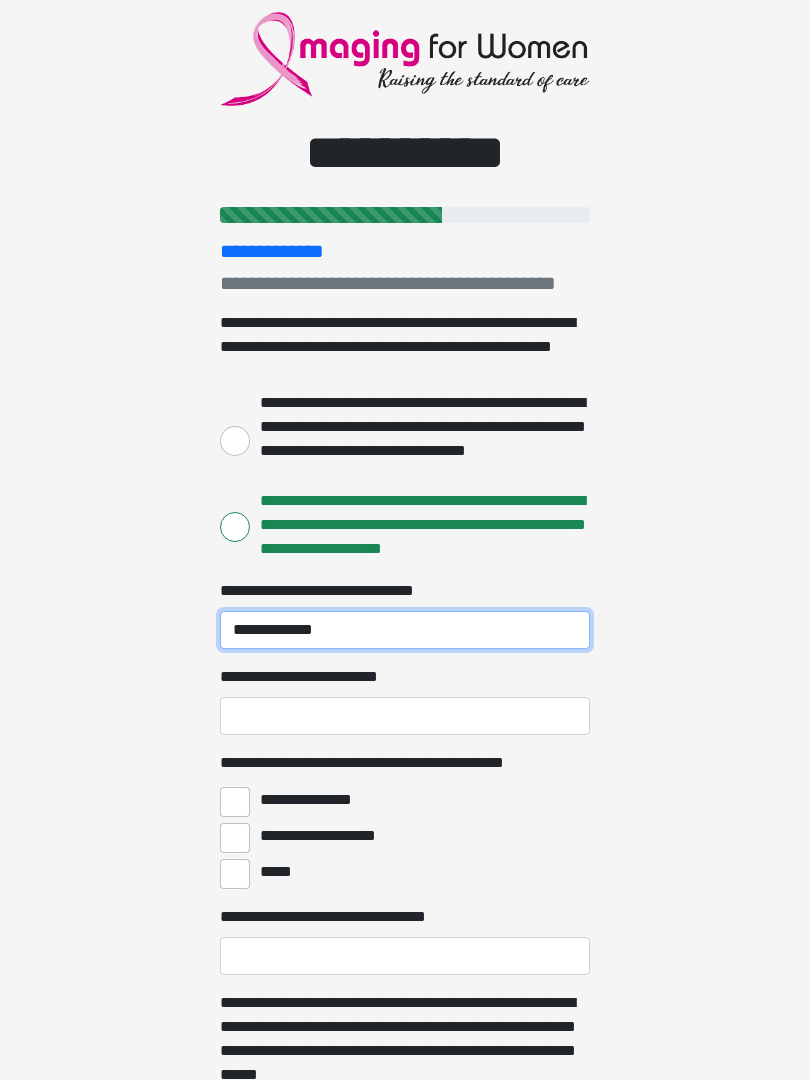 type on "**********" 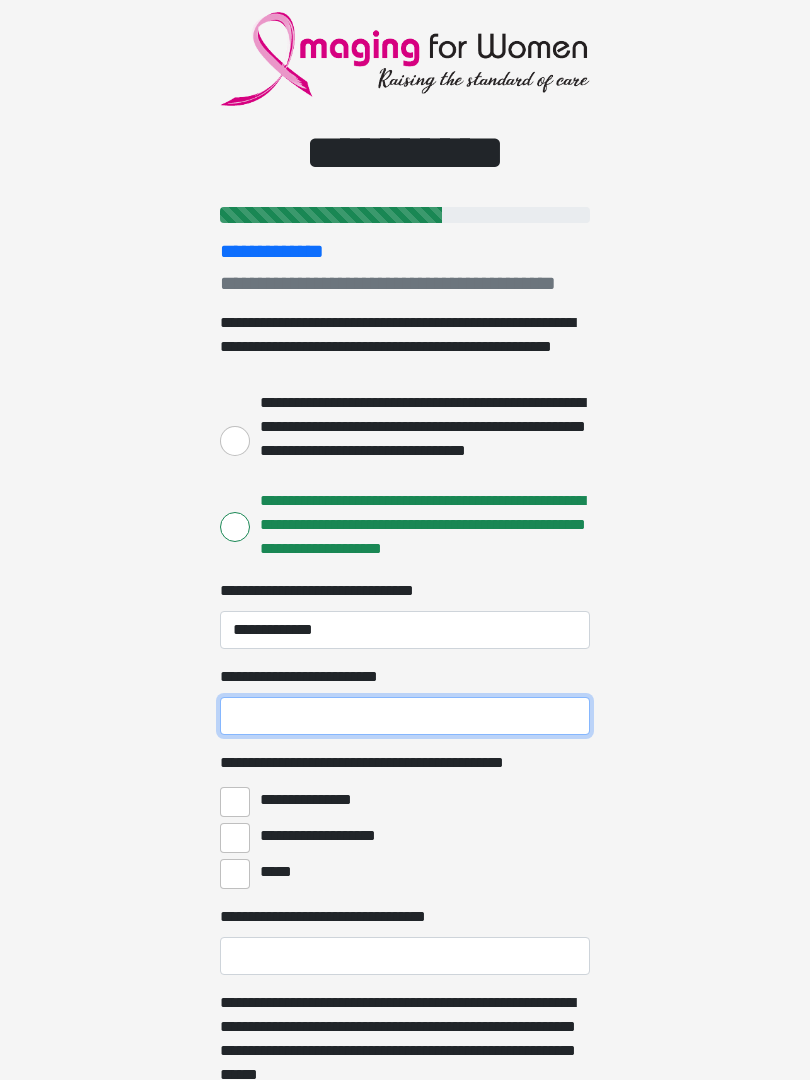 click on "**********" at bounding box center [405, 716] 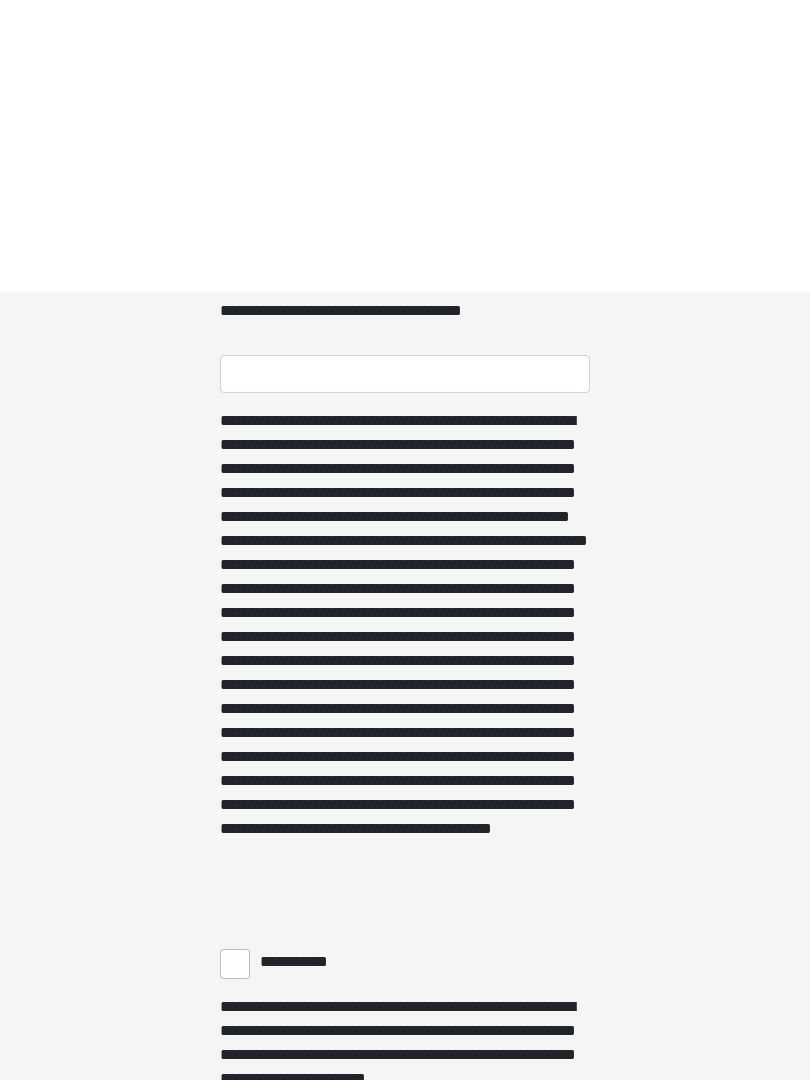 scroll, scrollTop: 1217, scrollLeft: 0, axis: vertical 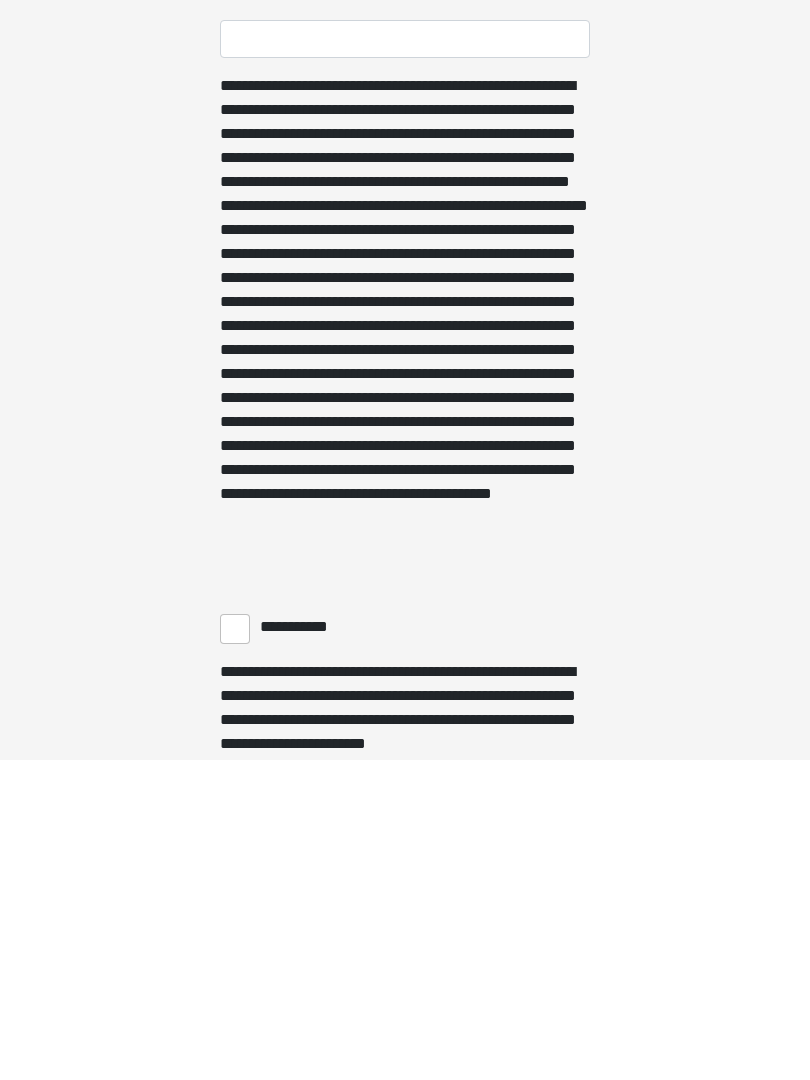 type on "******" 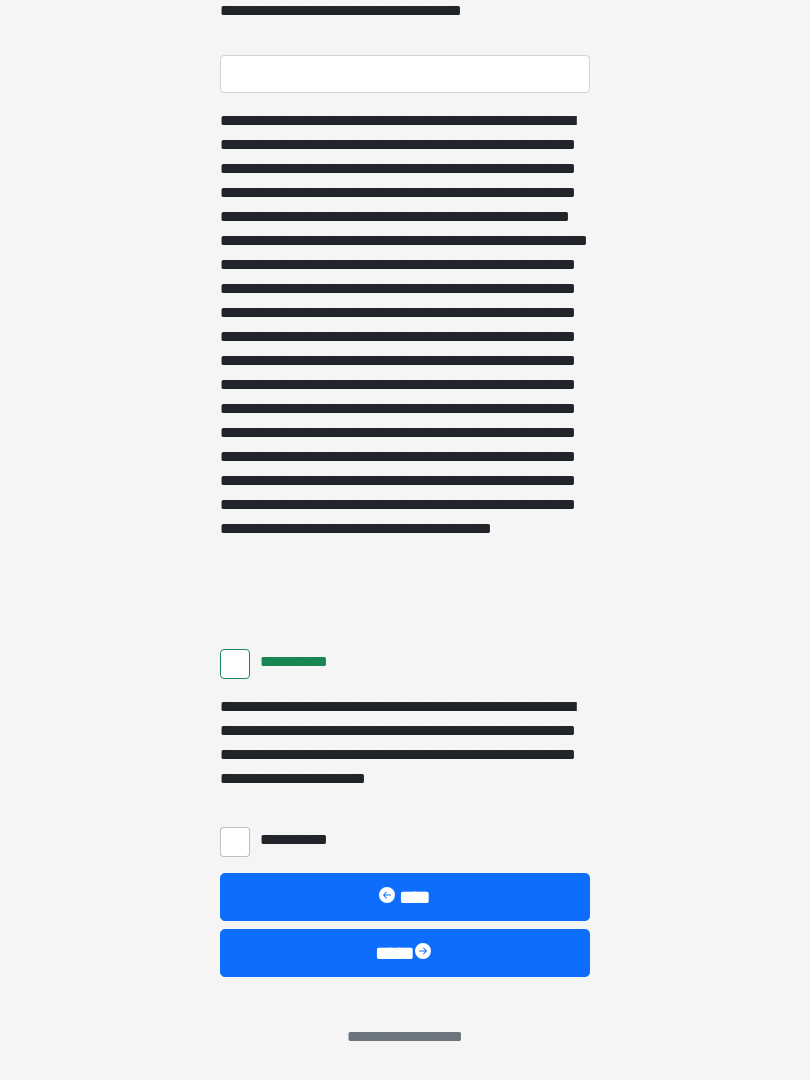 click on "**********" at bounding box center (235, 842) 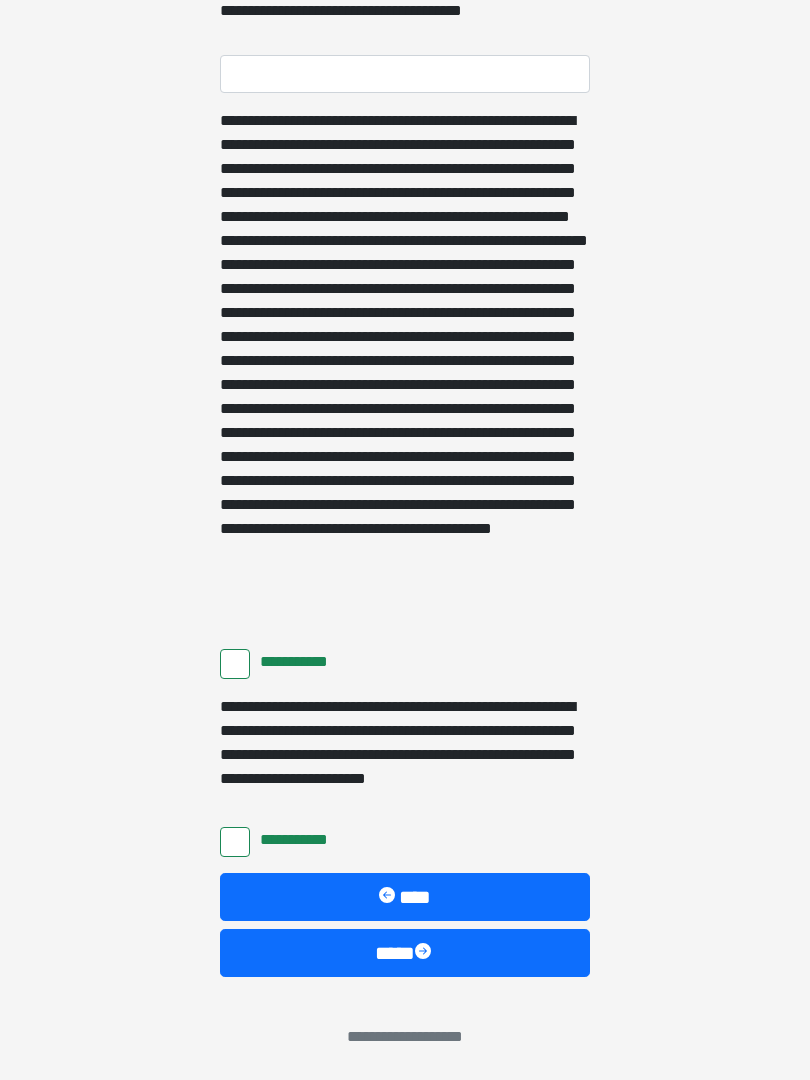 click on "****" at bounding box center [405, 953] 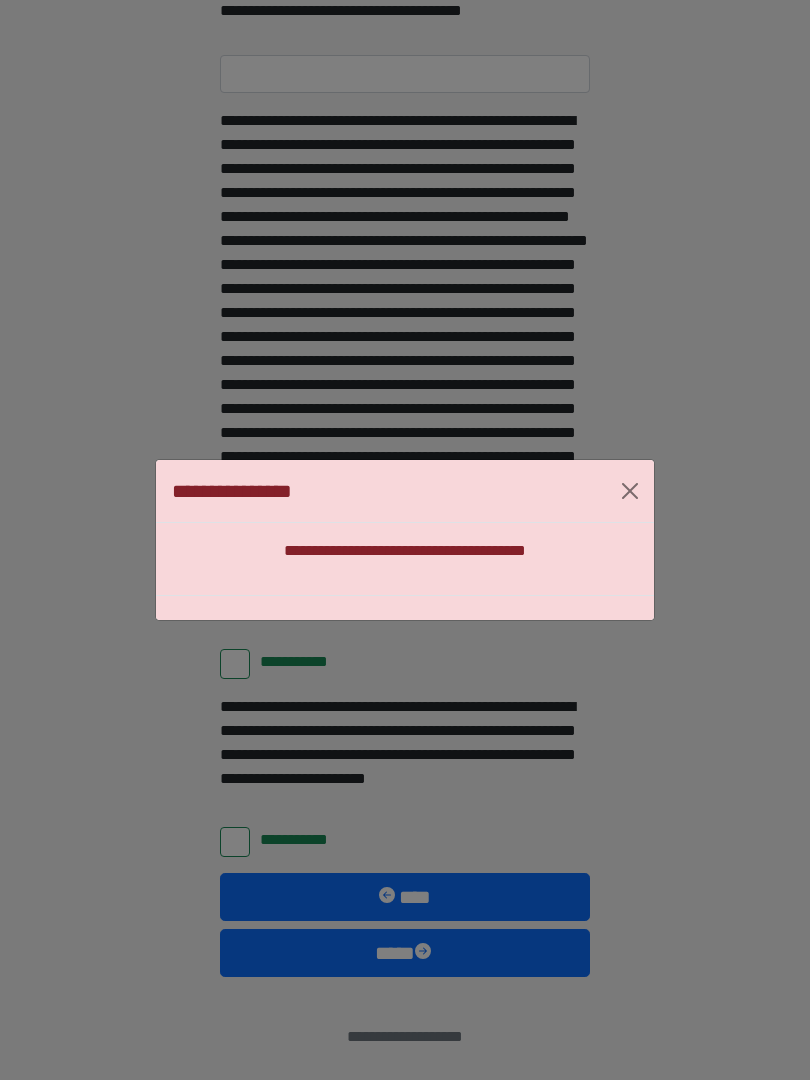 click at bounding box center [630, 491] 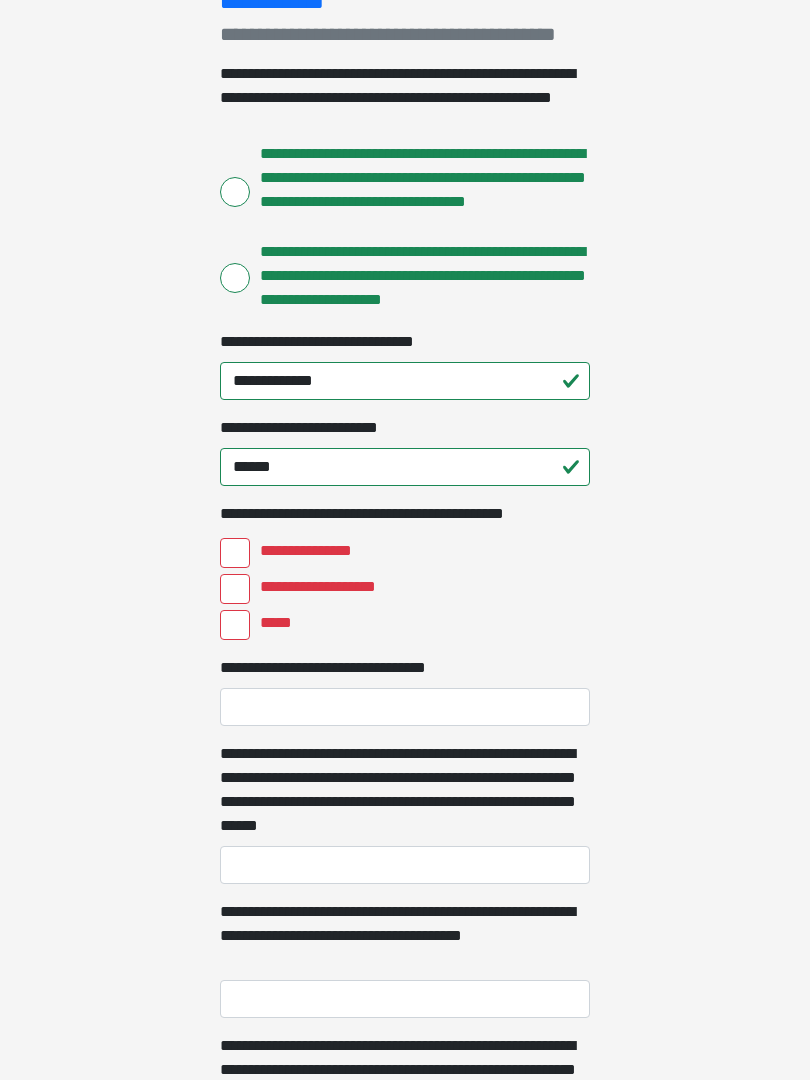 scroll, scrollTop: 292, scrollLeft: 0, axis: vertical 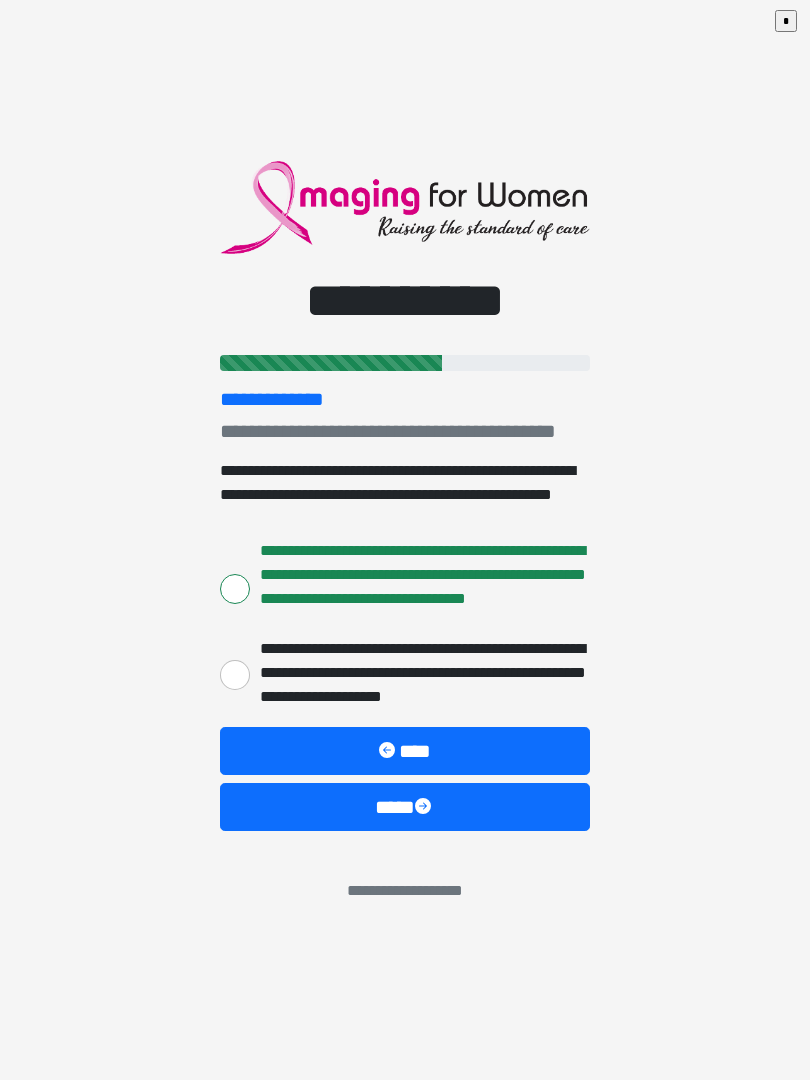 click on "****" at bounding box center [405, 807] 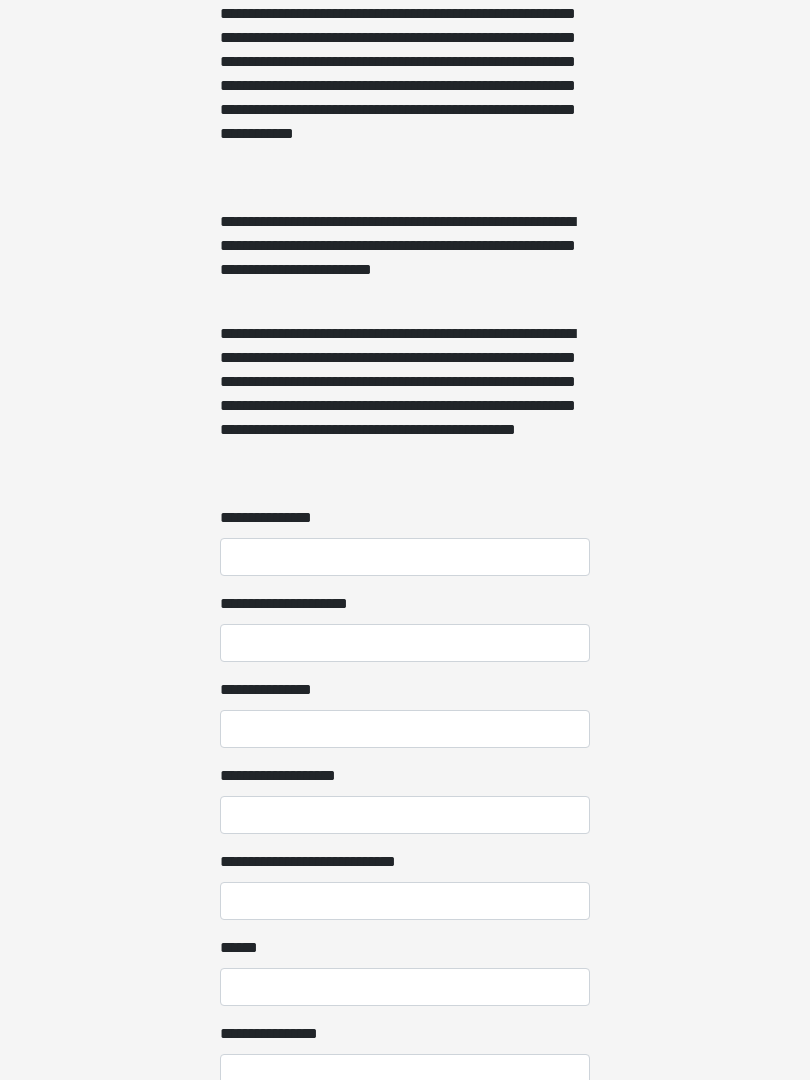 scroll, scrollTop: 1248, scrollLeft: 0, axis: vertical 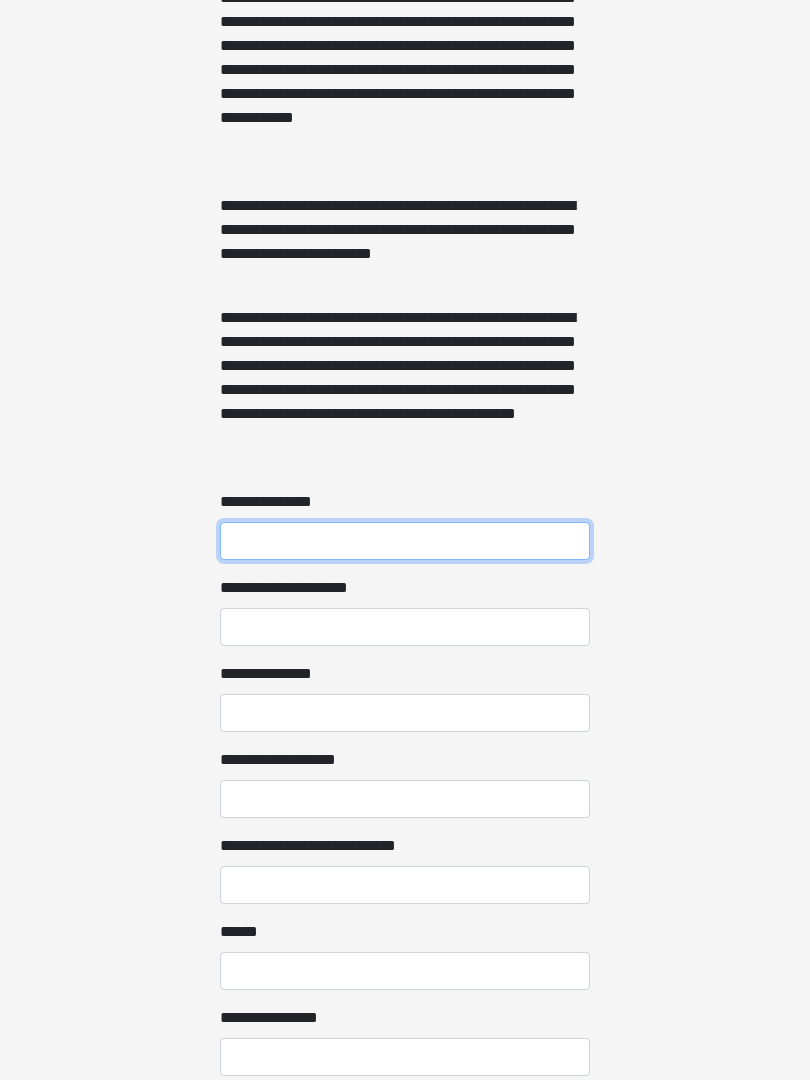 click on "**********" at bounding box center (405, 541) 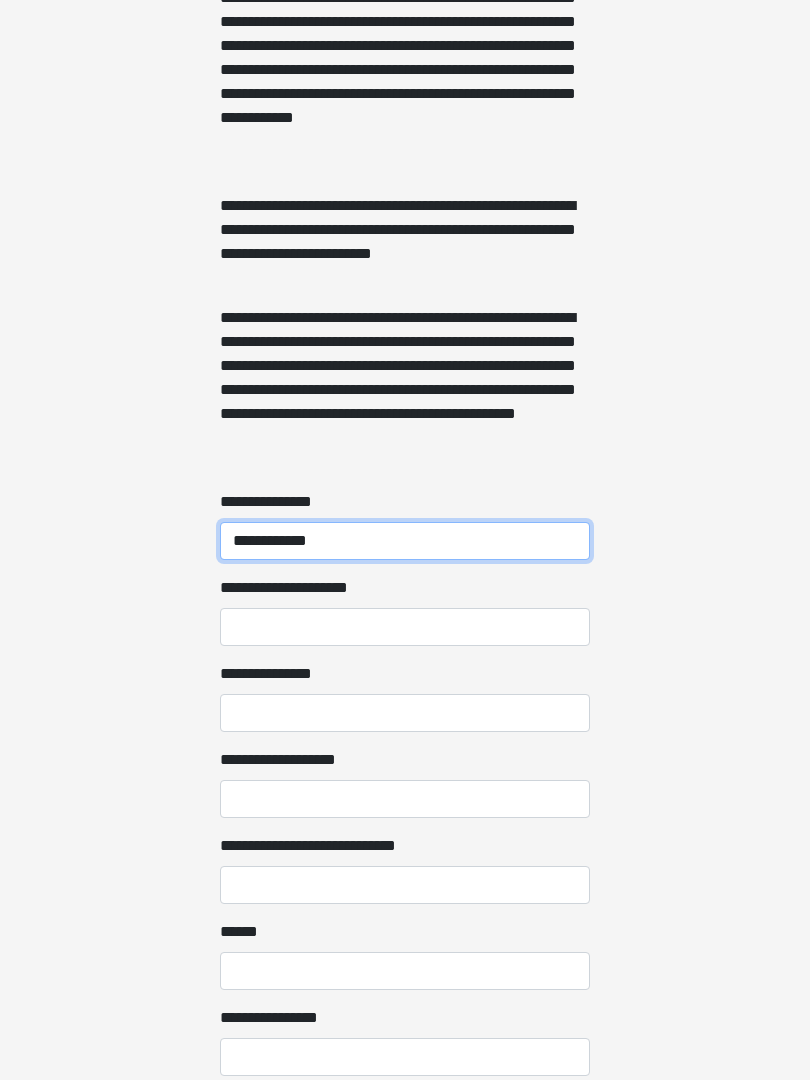 type on "**********" 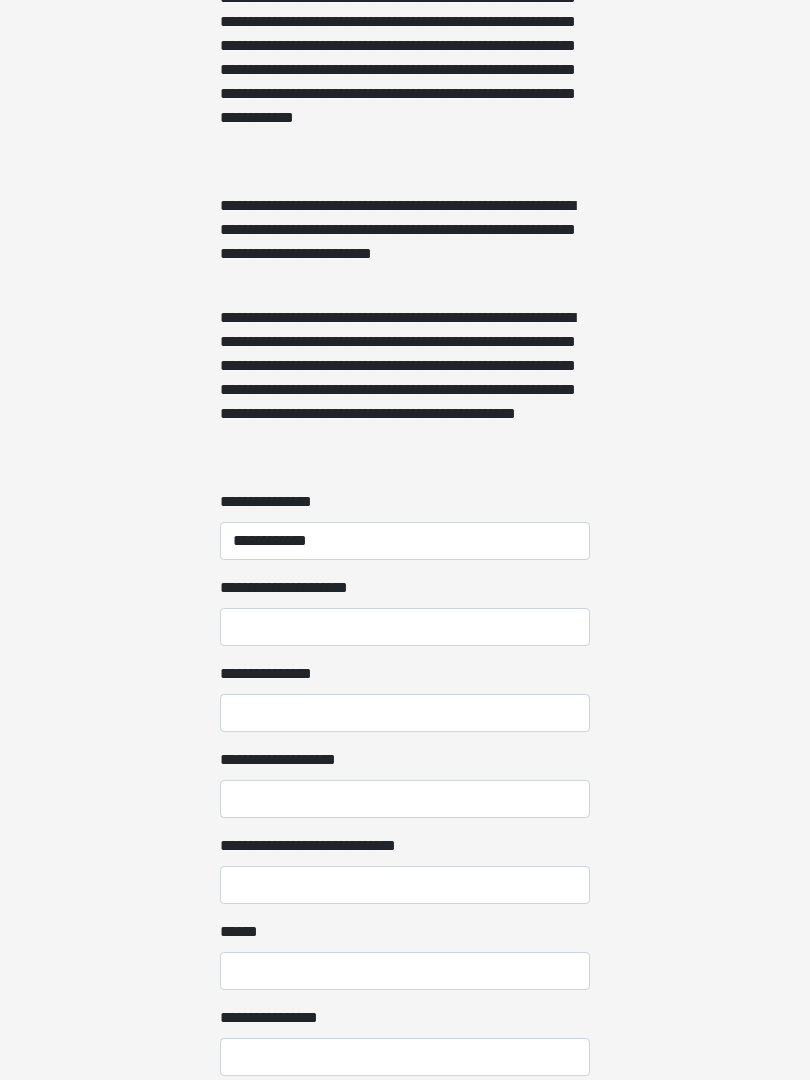 click on "**********" at bounding box center (405, 627) 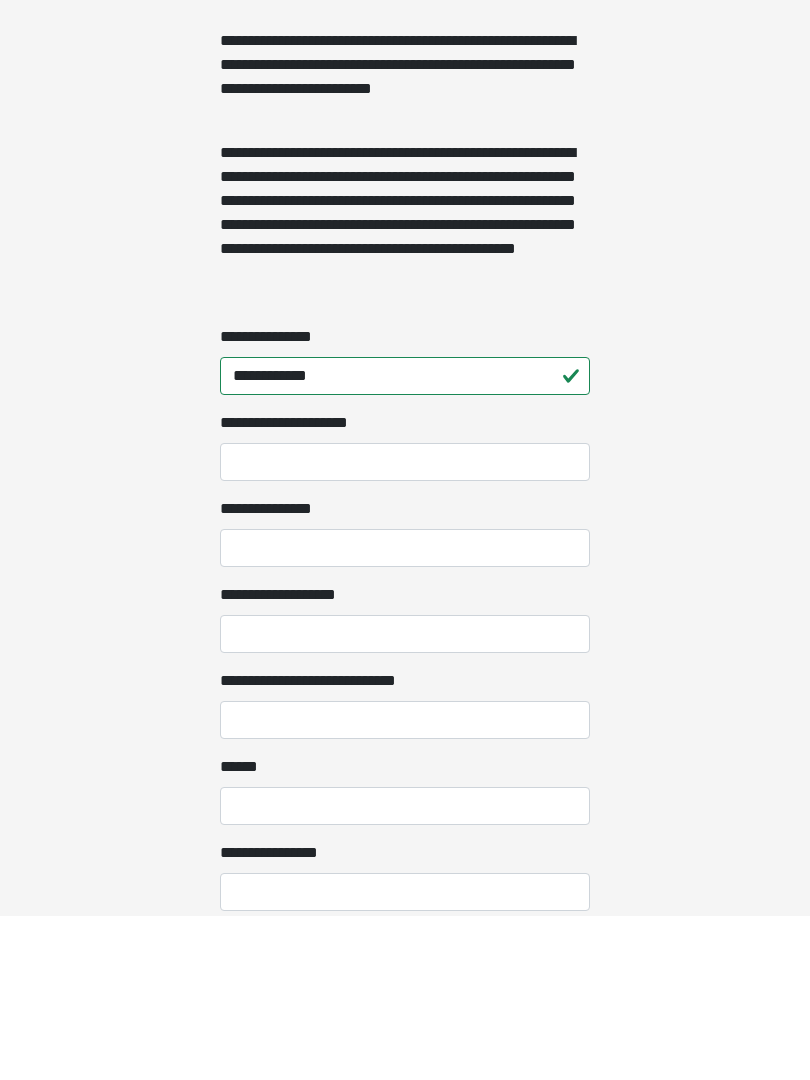 click on "**********" at bounding box center (405, 713) 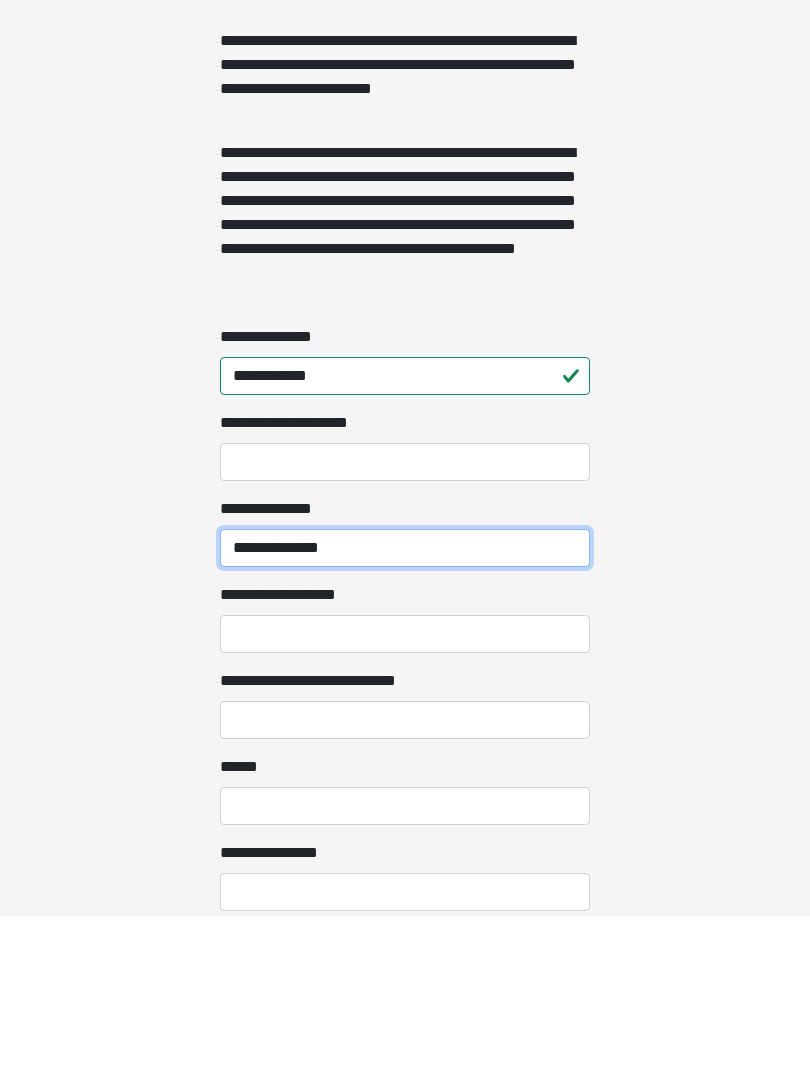 type on "**********" 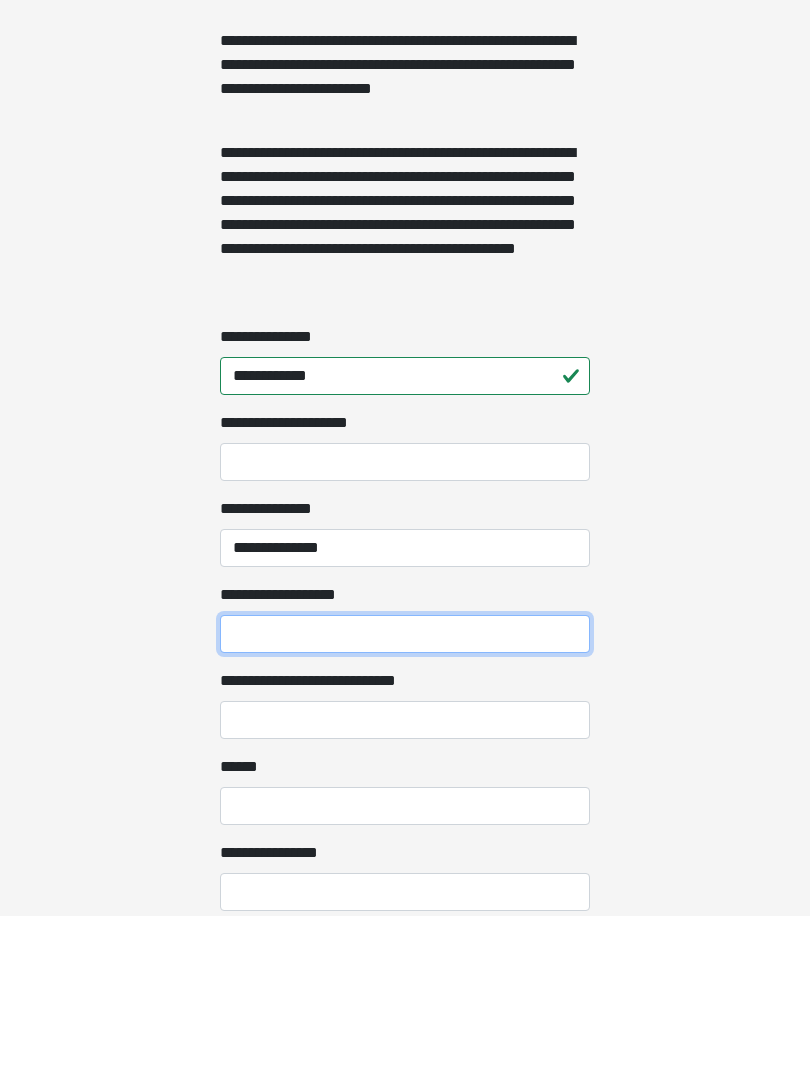 click on "**********" at bounding box center [405, 799] 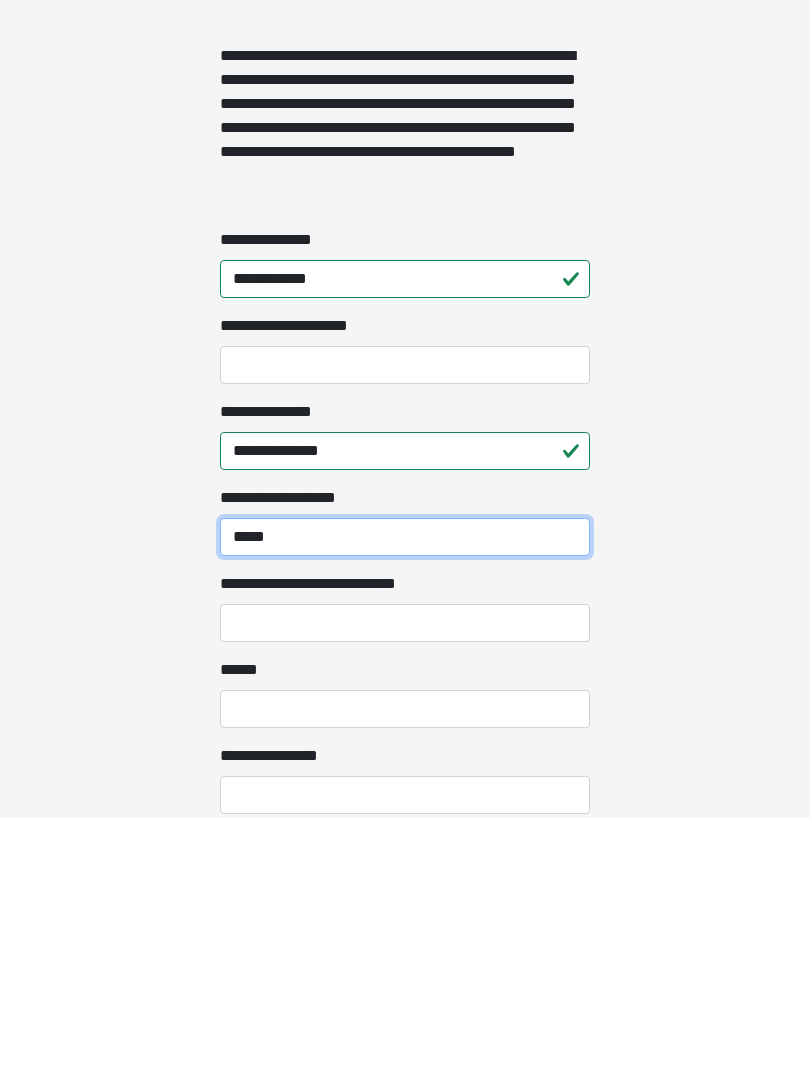 type on "*****" 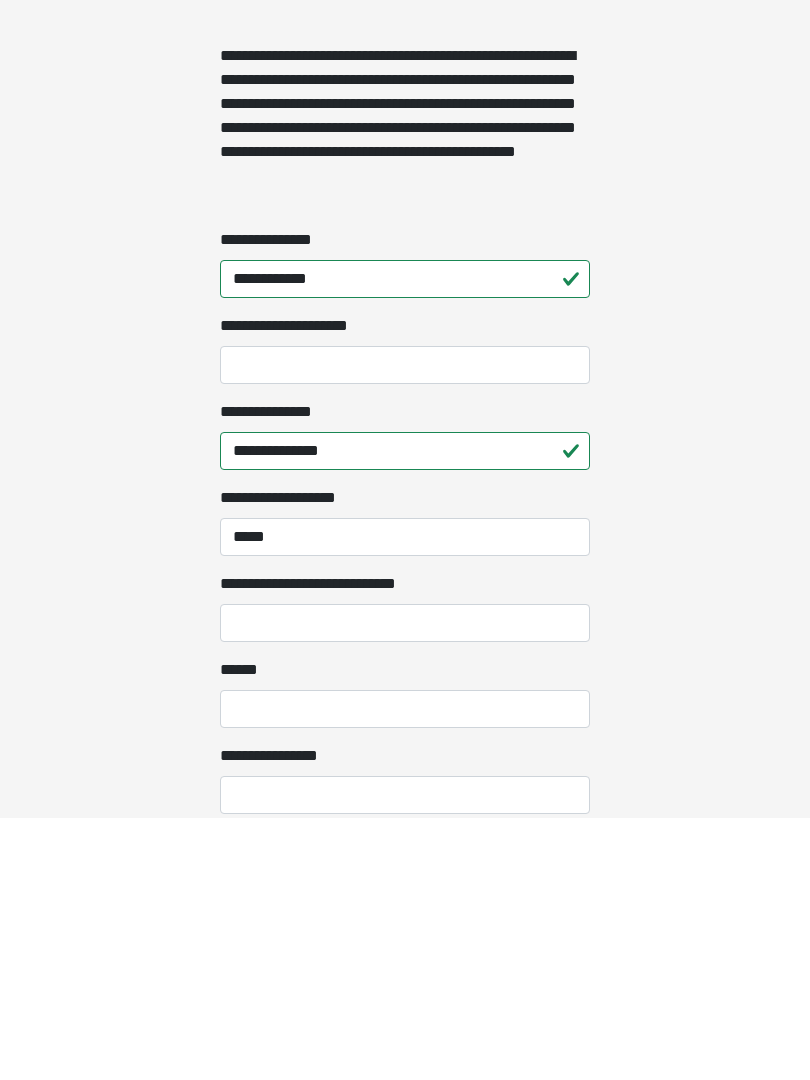 click on "**********" at bounding box center [405, 885] 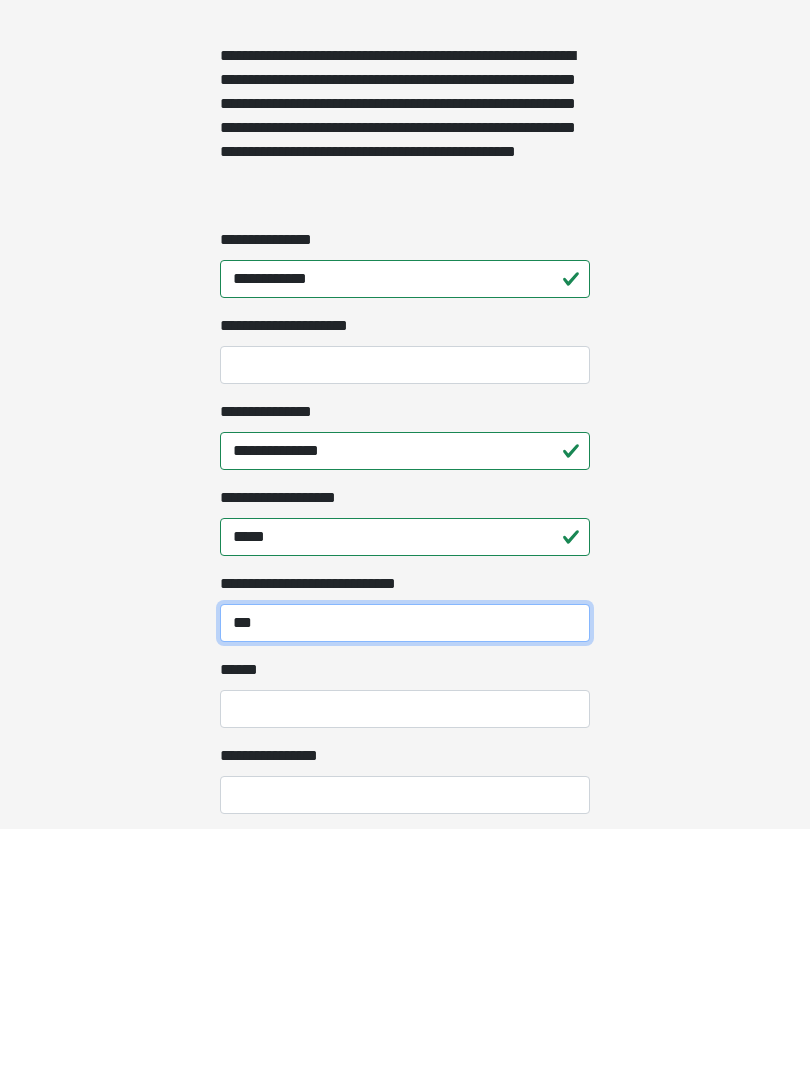 scroll, scrollTop: 1259, scrollLeft: 0, axis: vertical 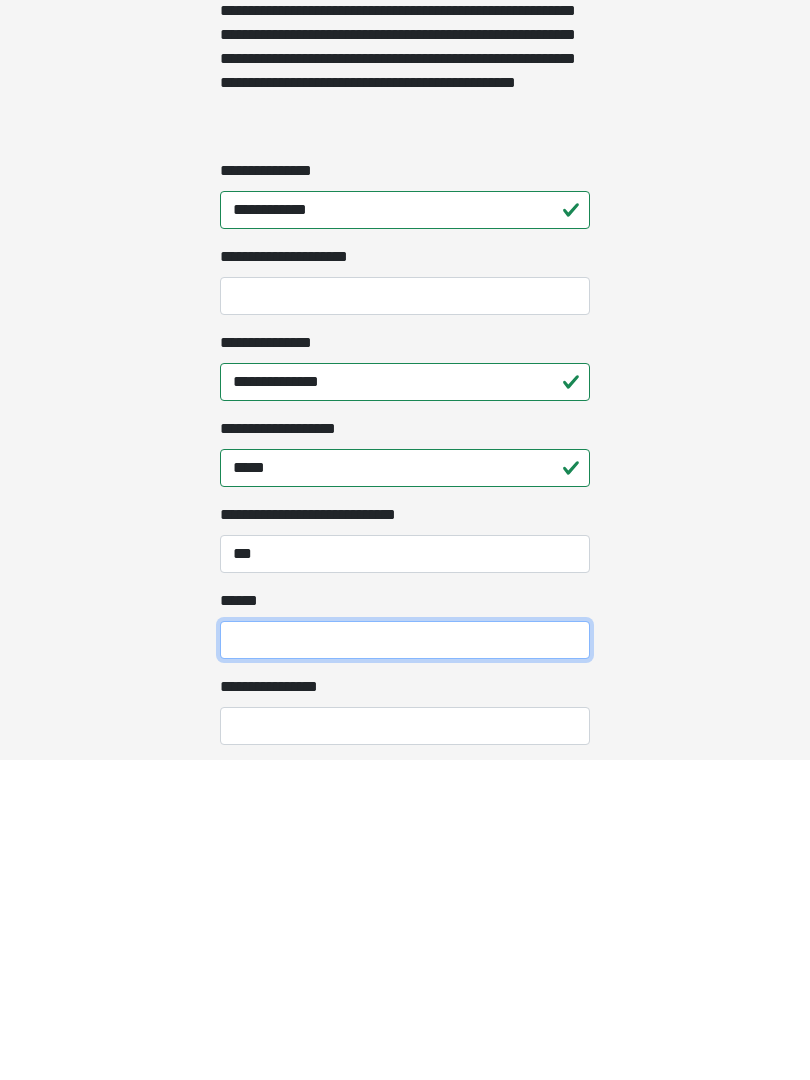 click on "**** *" at bounding box center (405, 960) 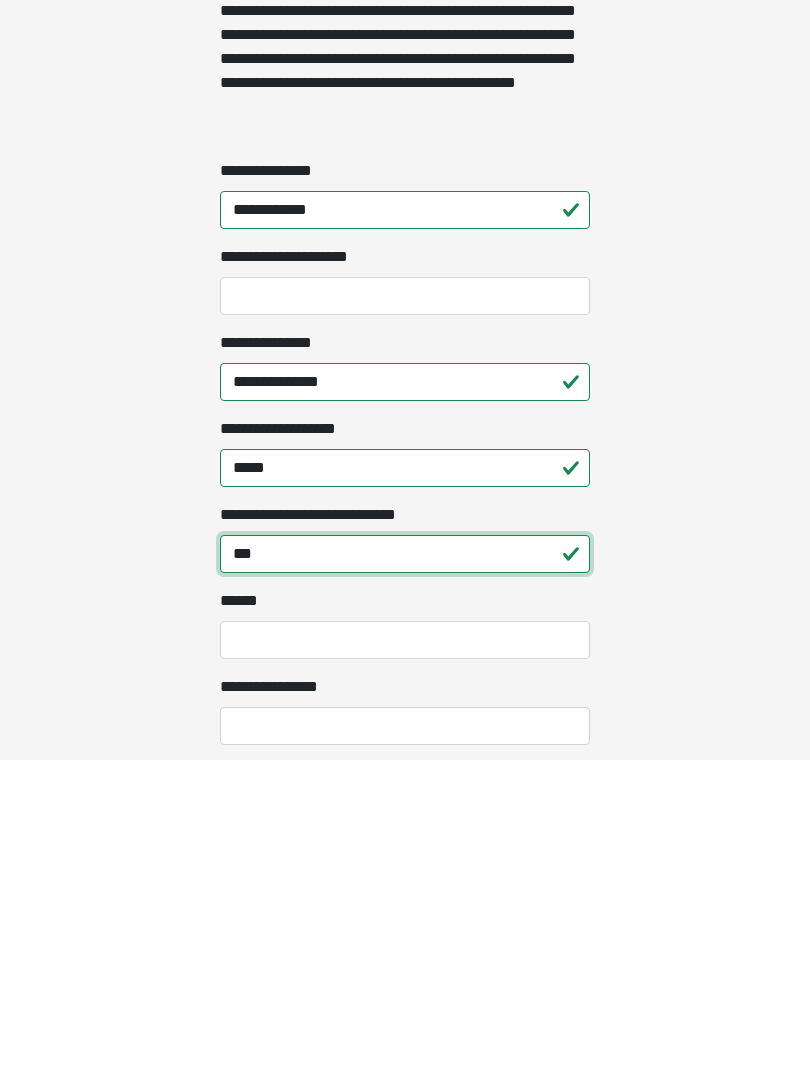 click on "***" at bounding box center (405, 874) 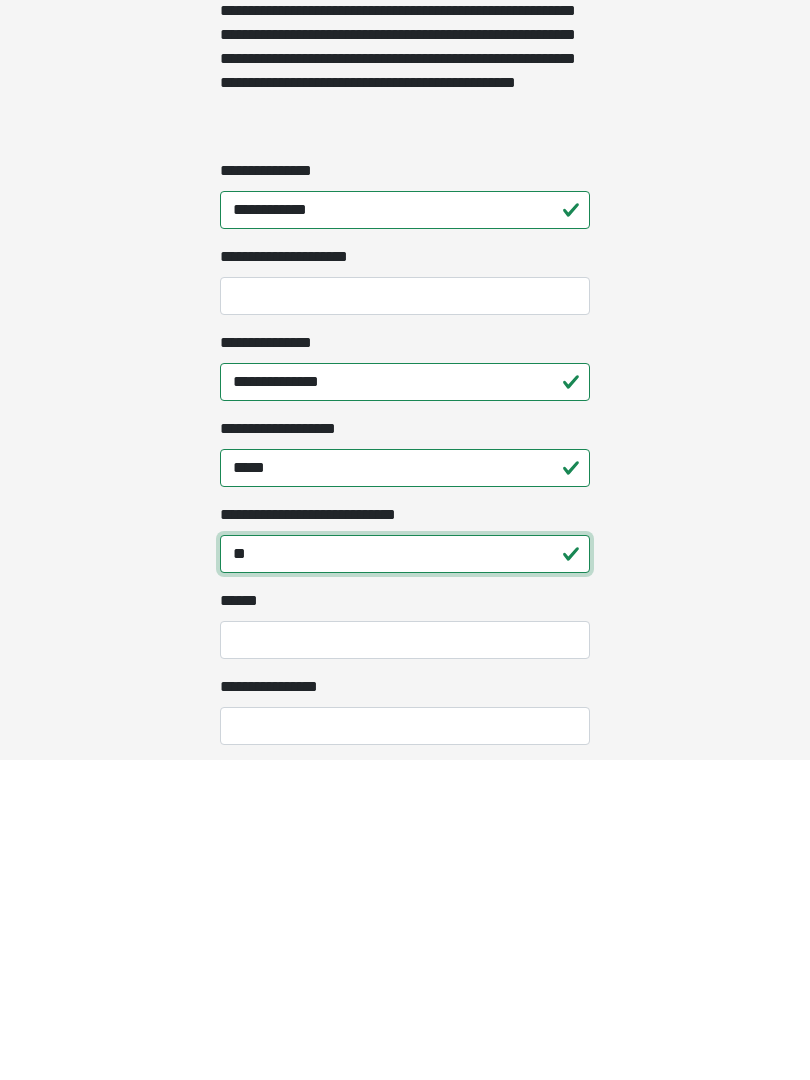 type on "*" 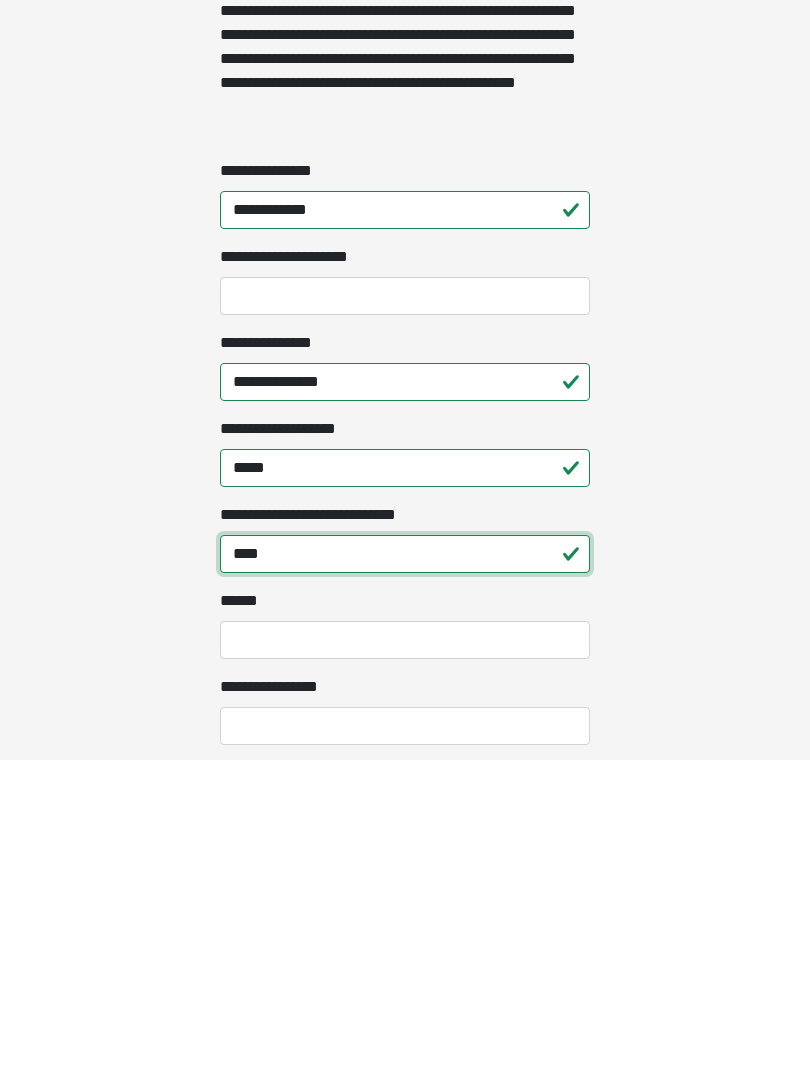 type on "****" 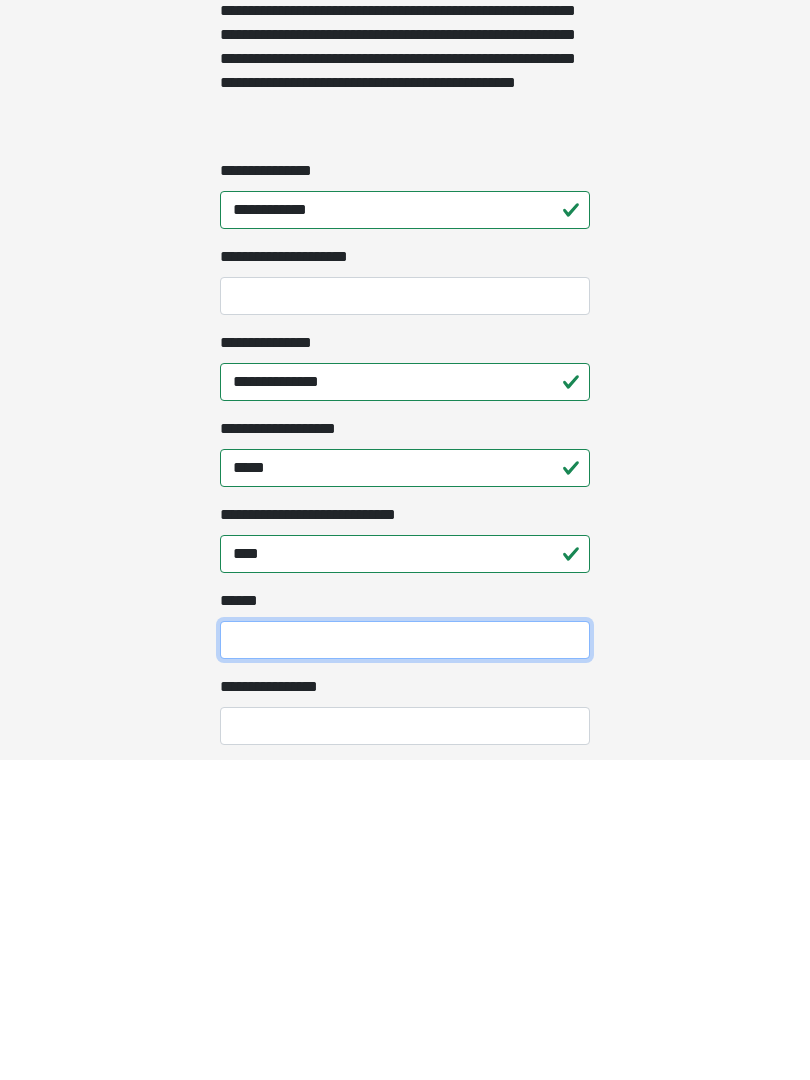click on "**** *" at bounding box center (405, 960) 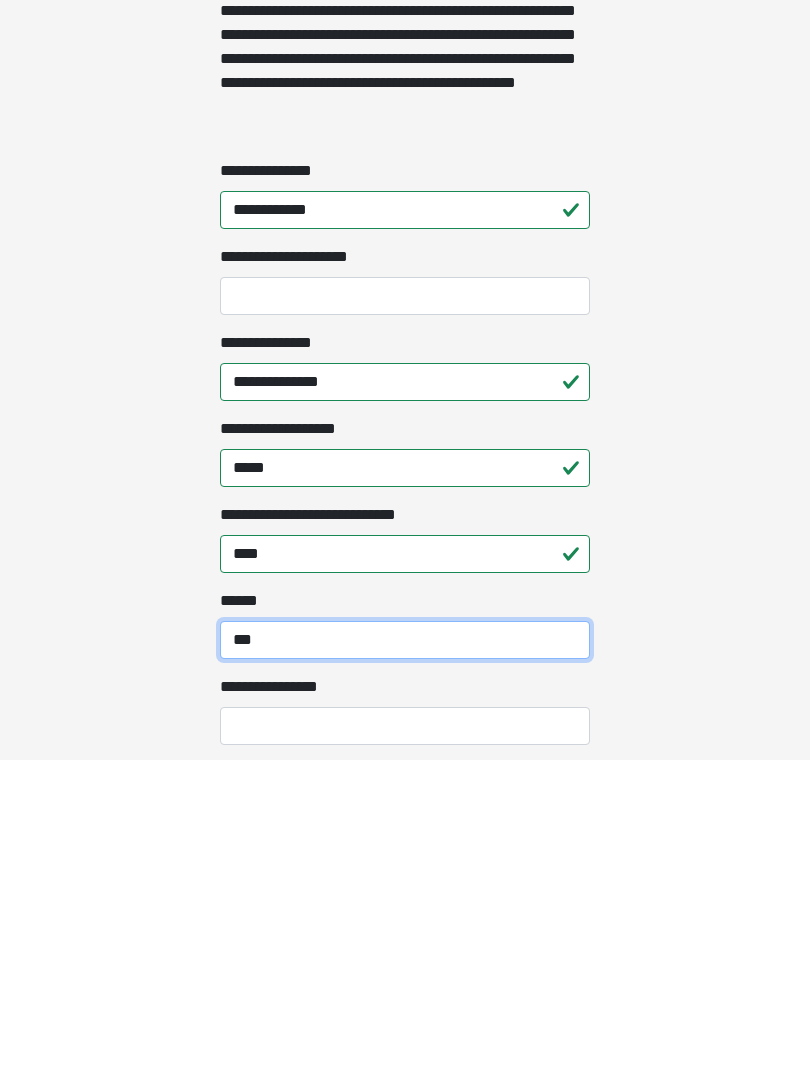 type on "***" 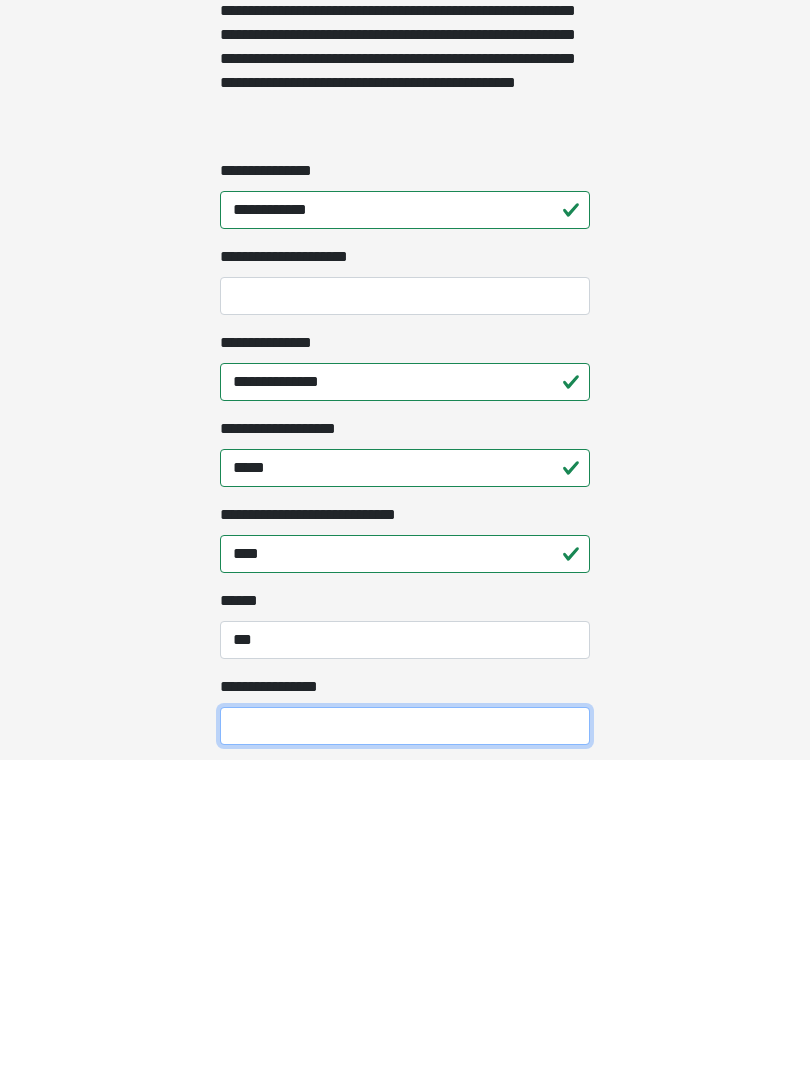 click on "**********" at bounding box center [405, 1046] 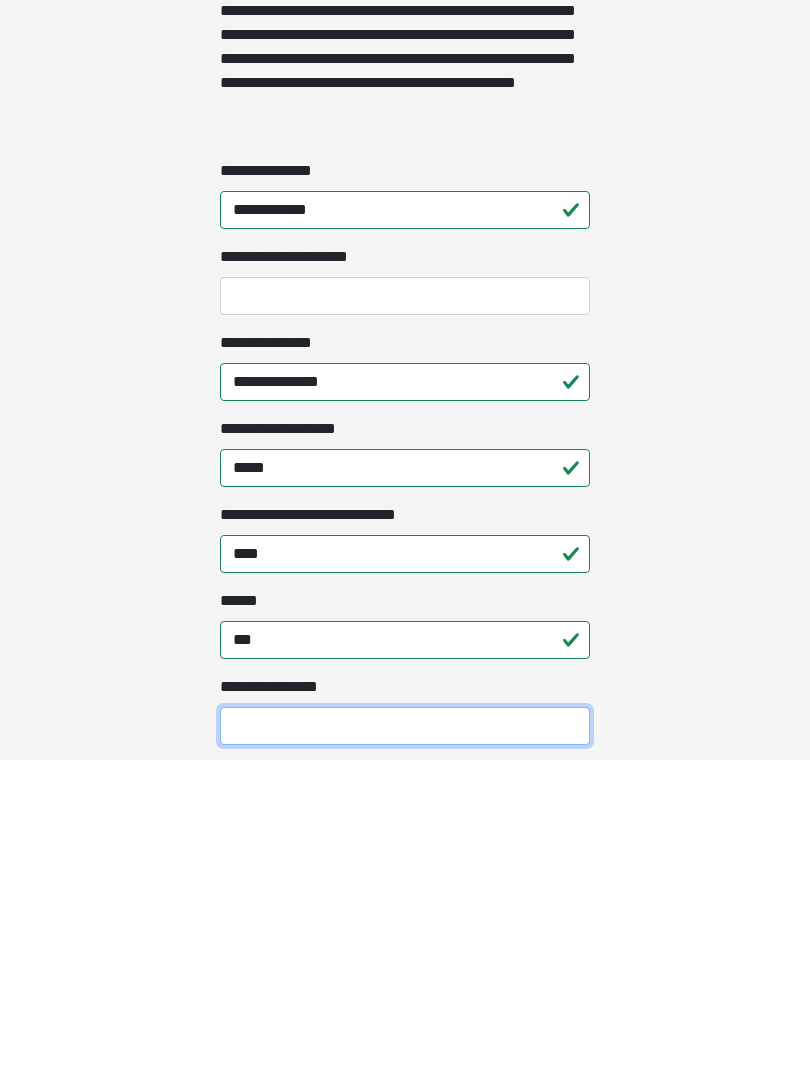 scroll, scrollTop: 1467, scrollLeft: 0, axis: vertical 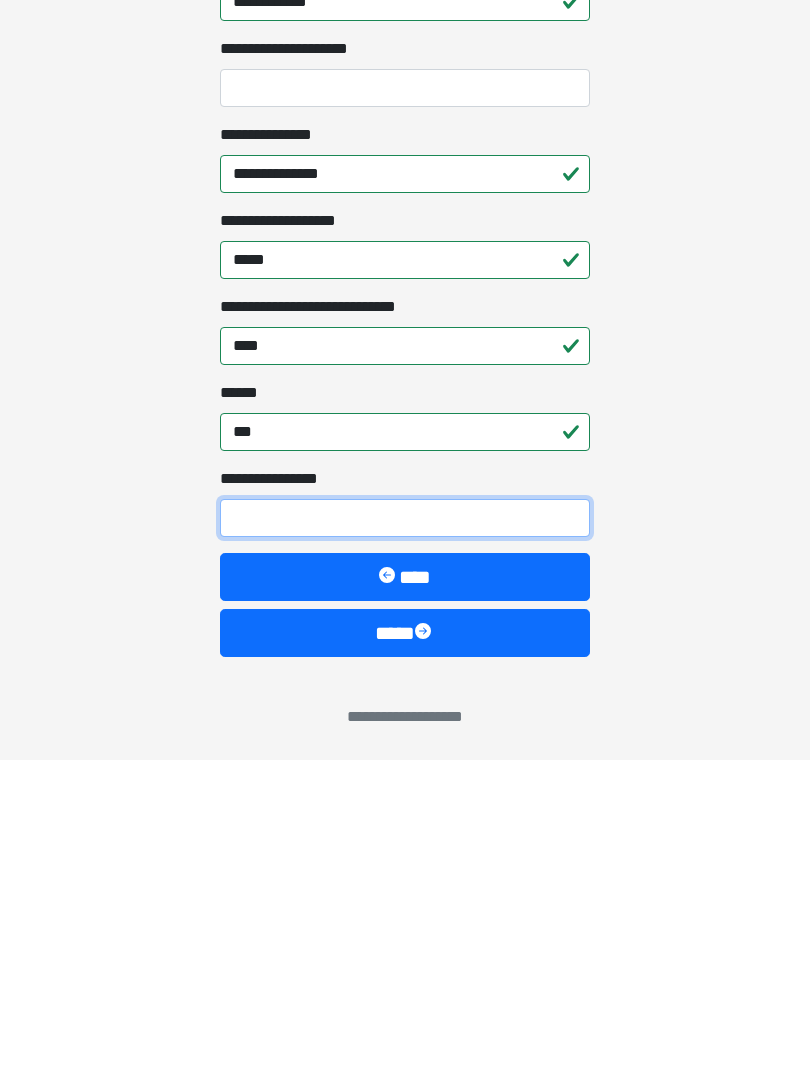 type on "*" 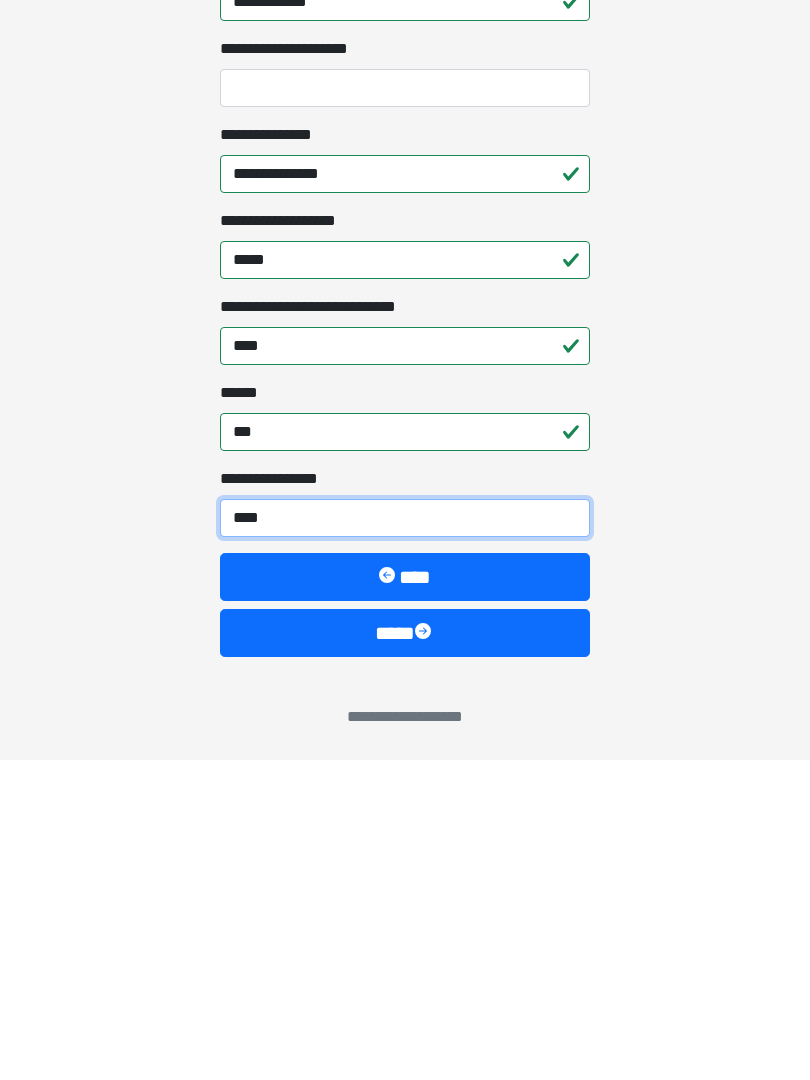 type on "*****" 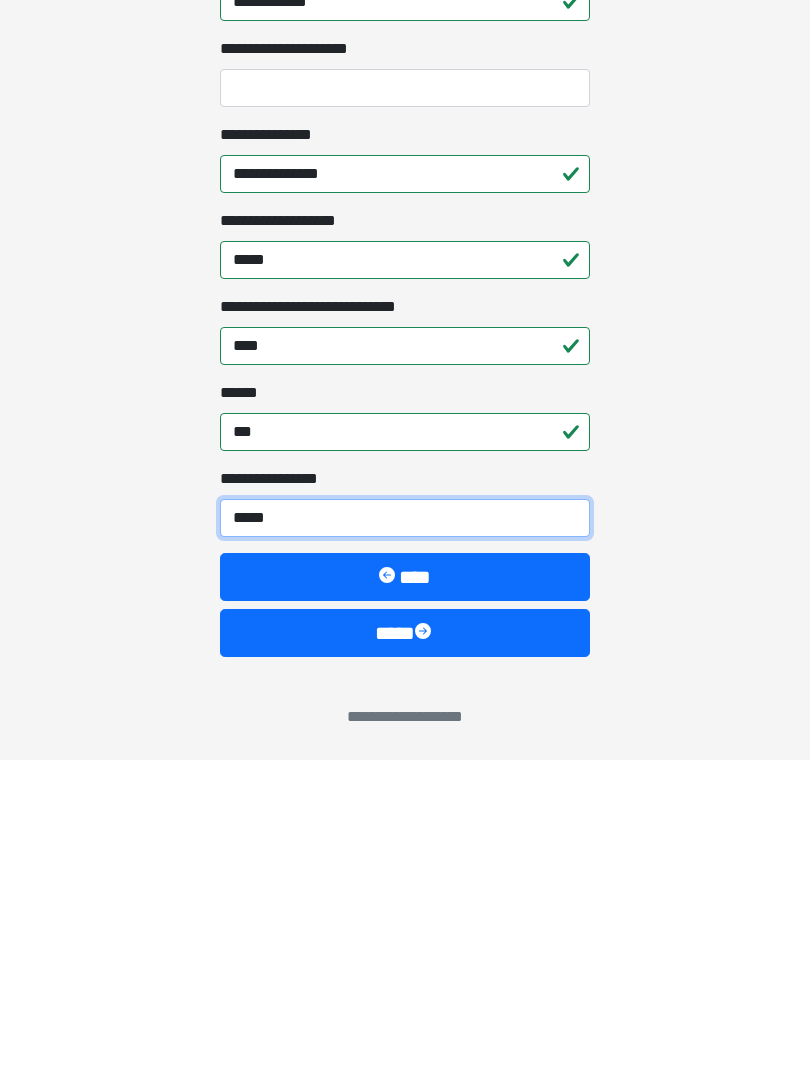 click on "****" at bounding box center [405, 953] 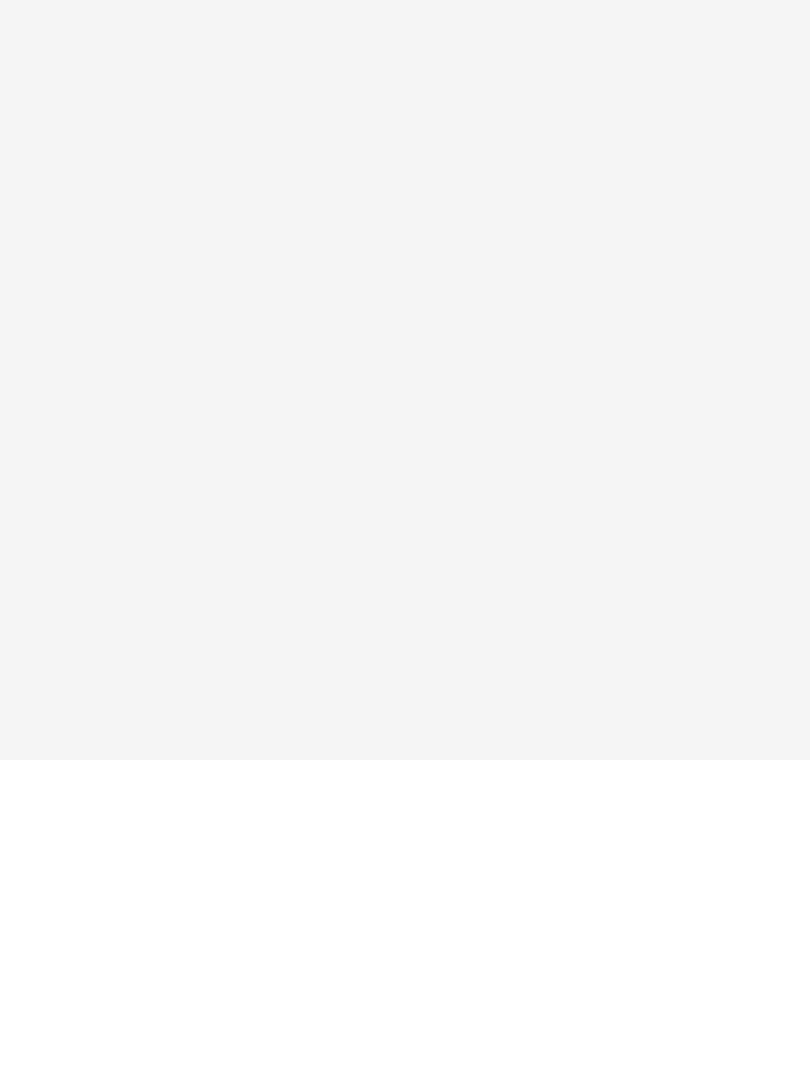 scroll, scrollTop: 0, scrollLeft: 0, axis: both 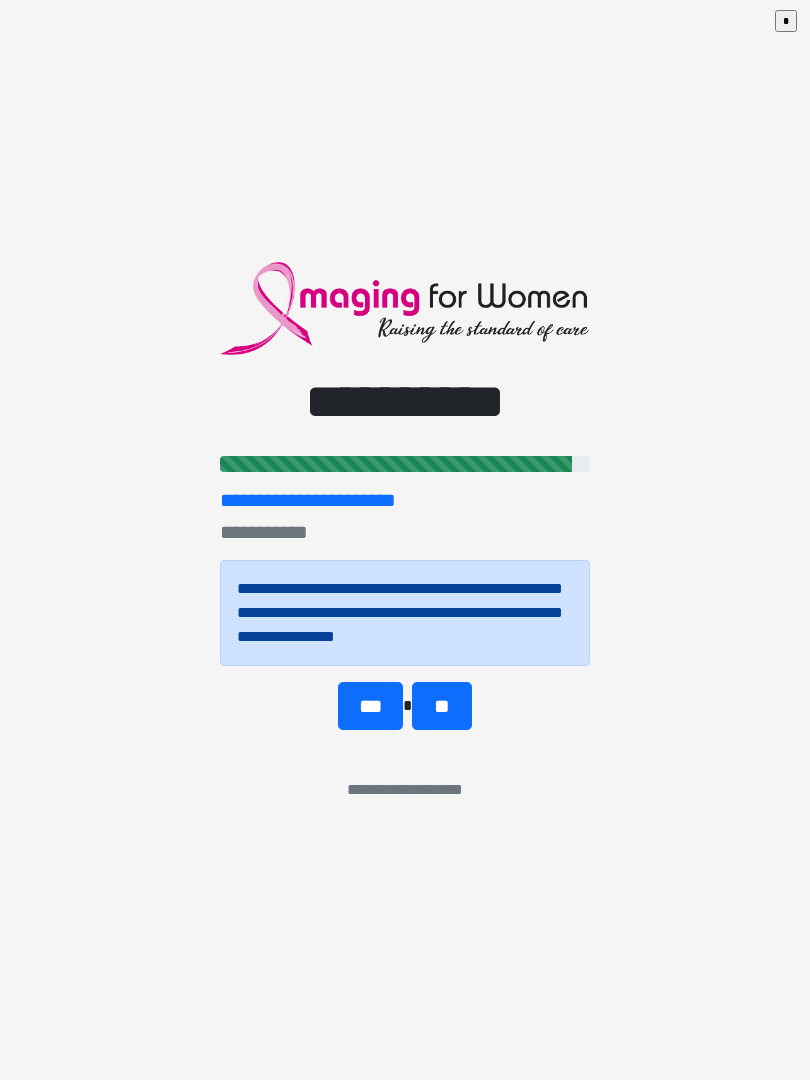 click on "**" at bounding box center (441, 706) 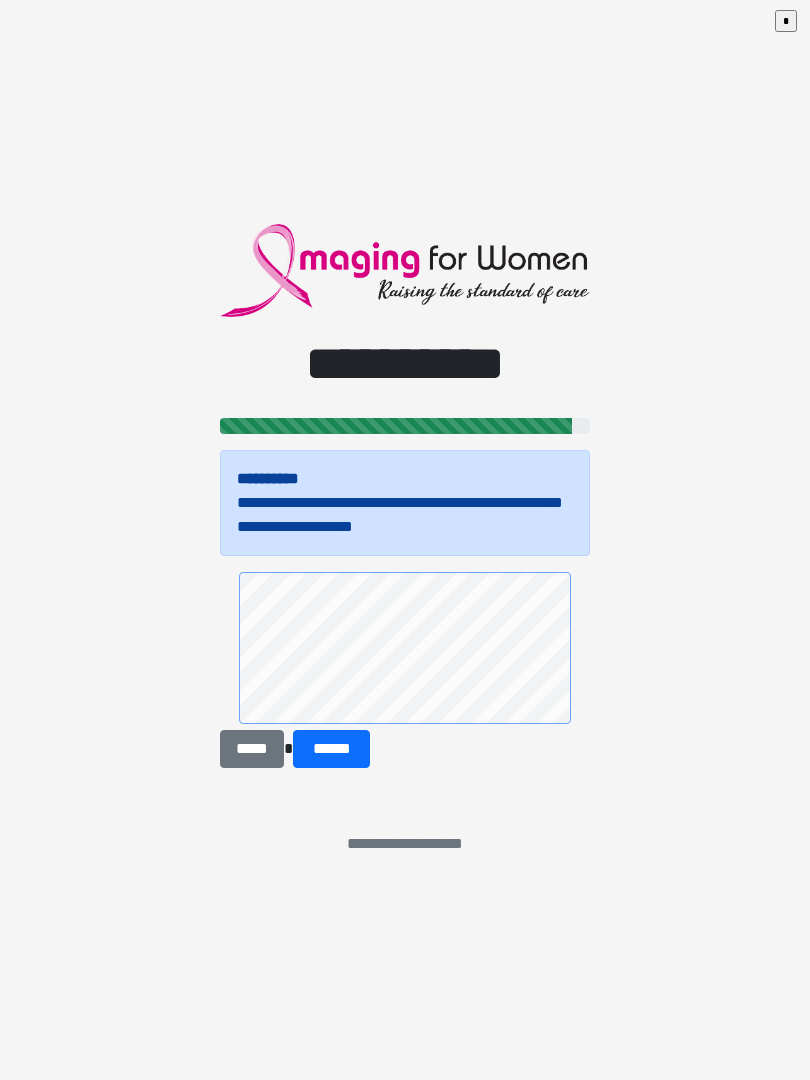 click on "******" at bounding box center [331, 749] 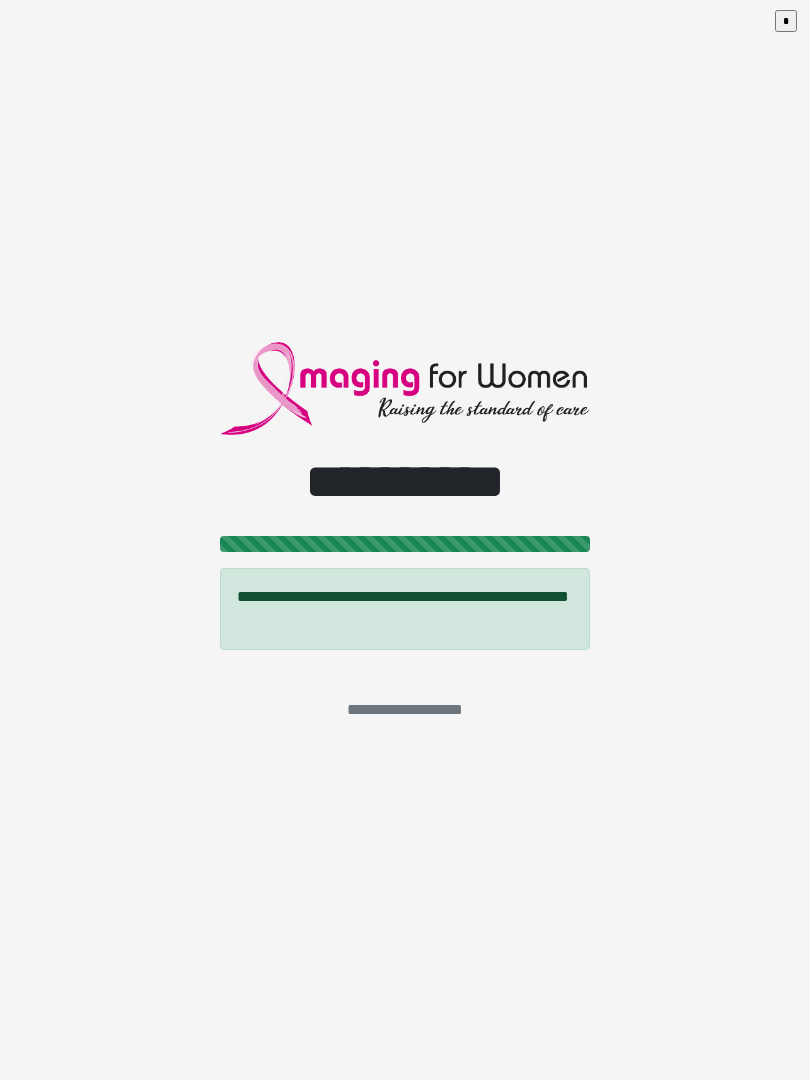 click on "*" at bounding box center [786, 21] 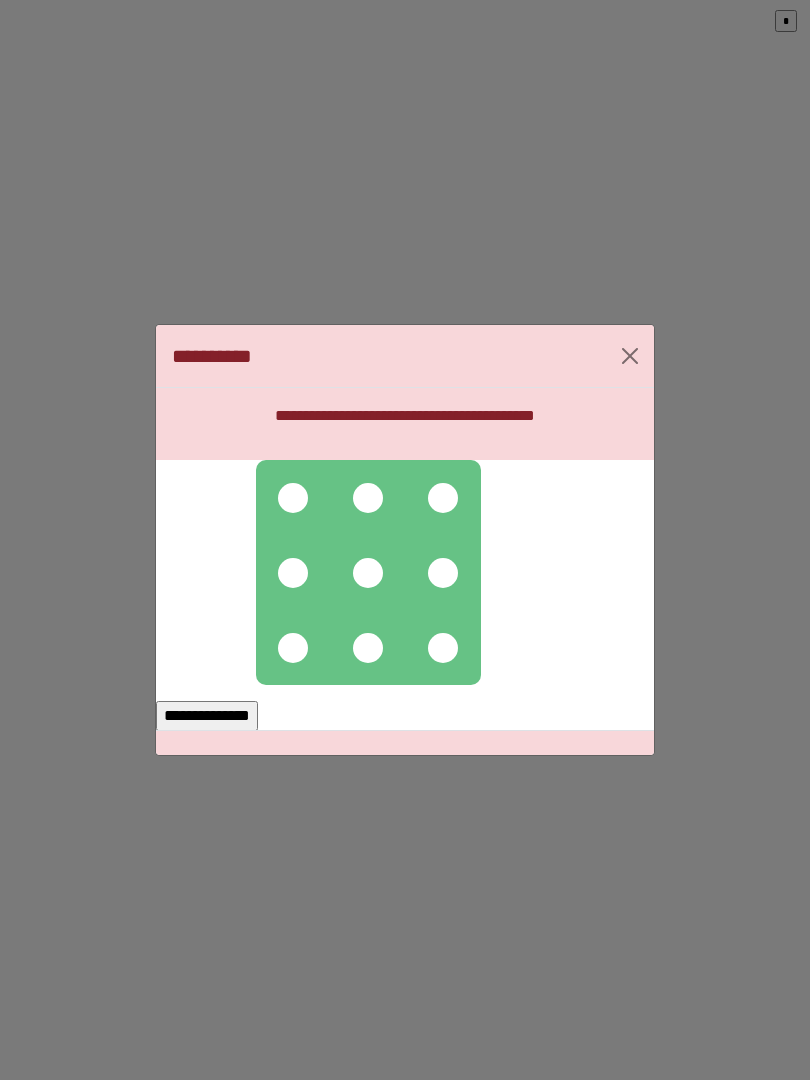 click at bounding box center [368, 572] 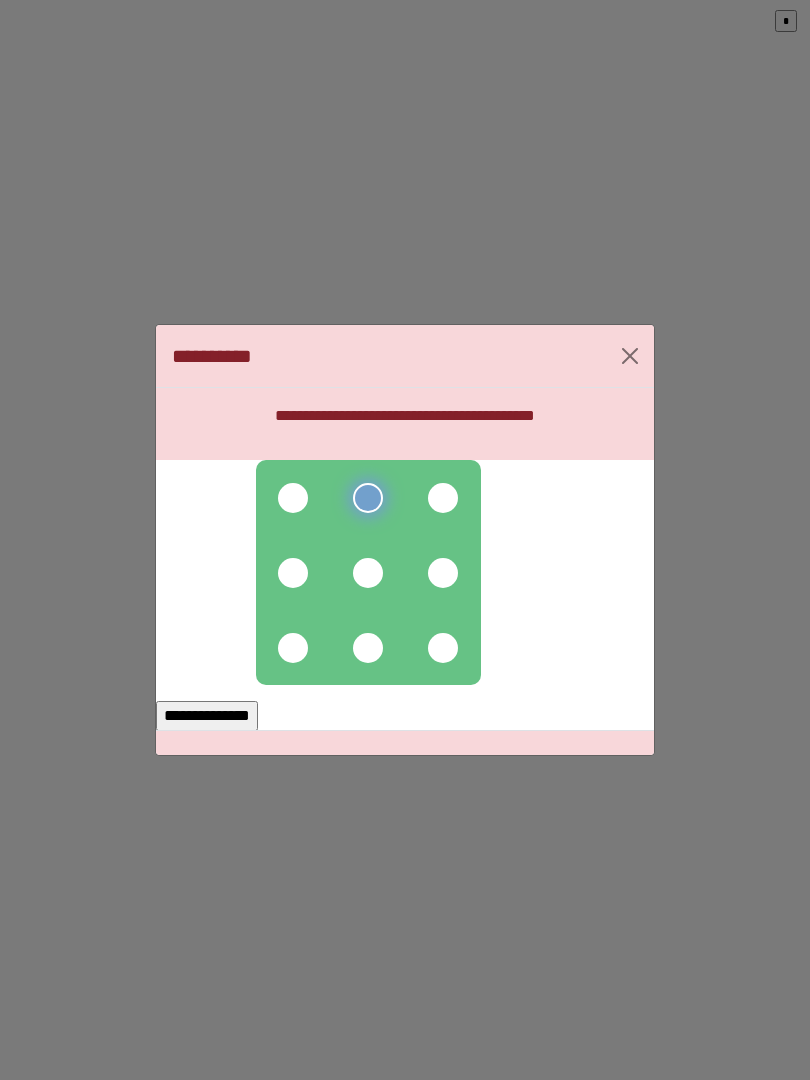 click at bounding box center [293, 573] 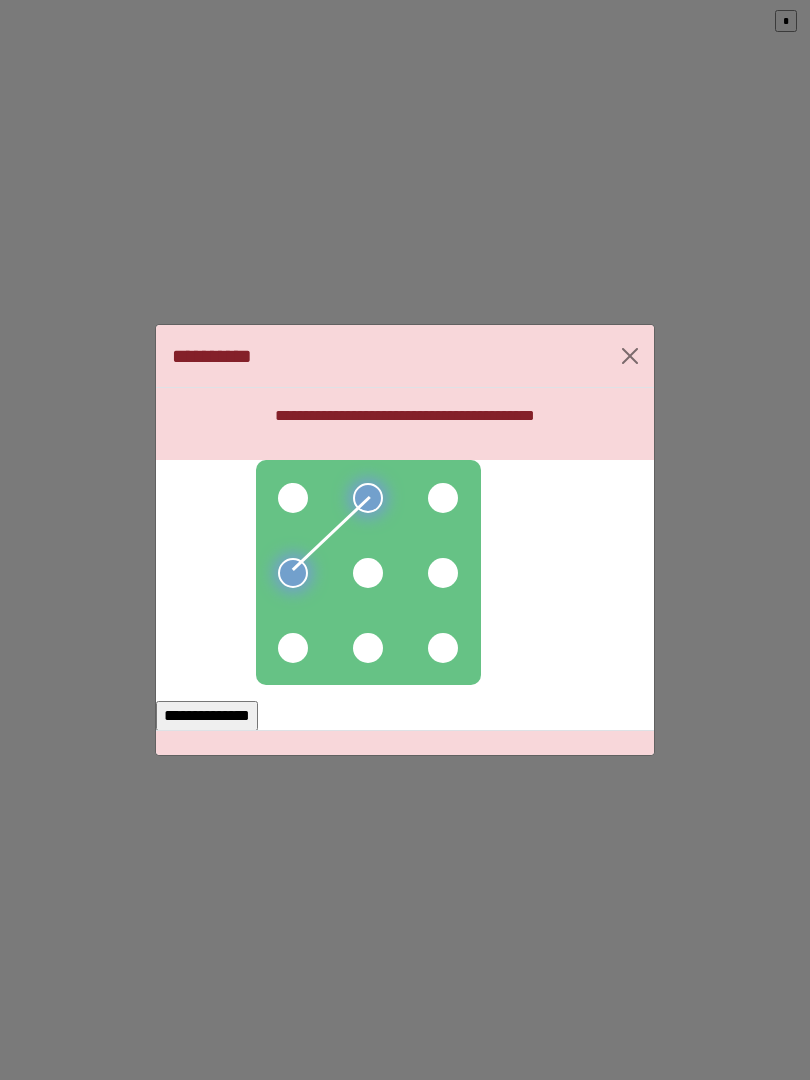 click at bounding box center [368, 572] 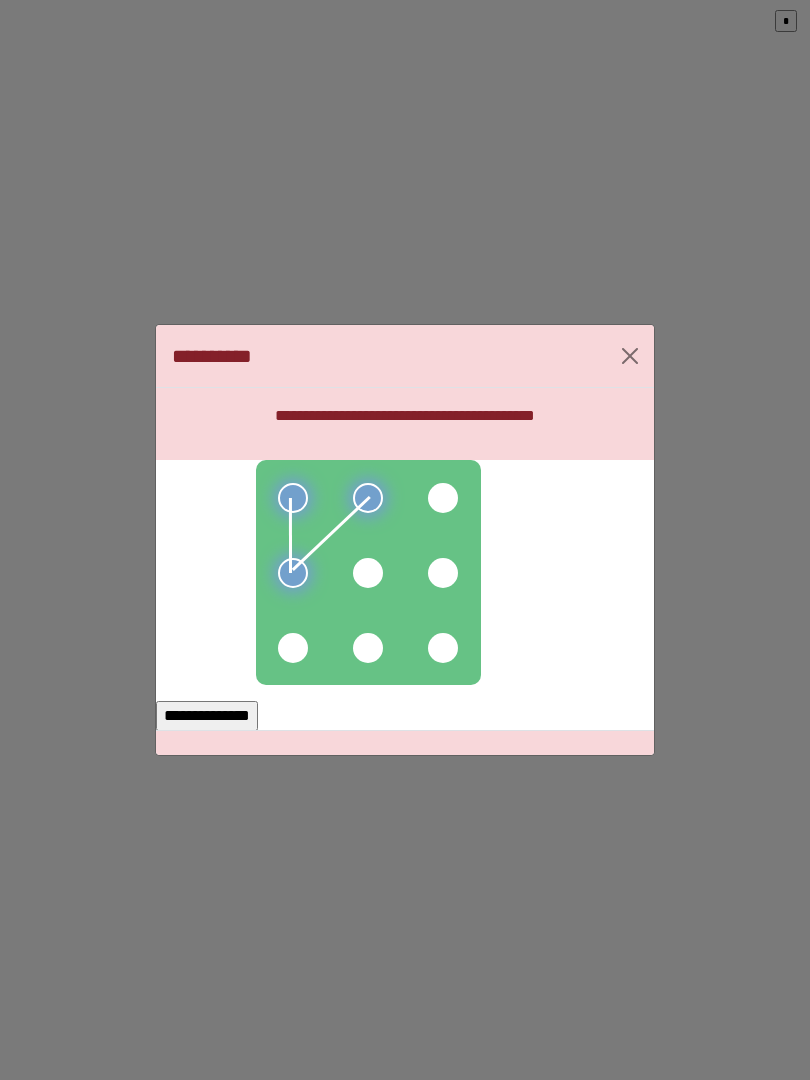 click at bounding box center (368, 572) 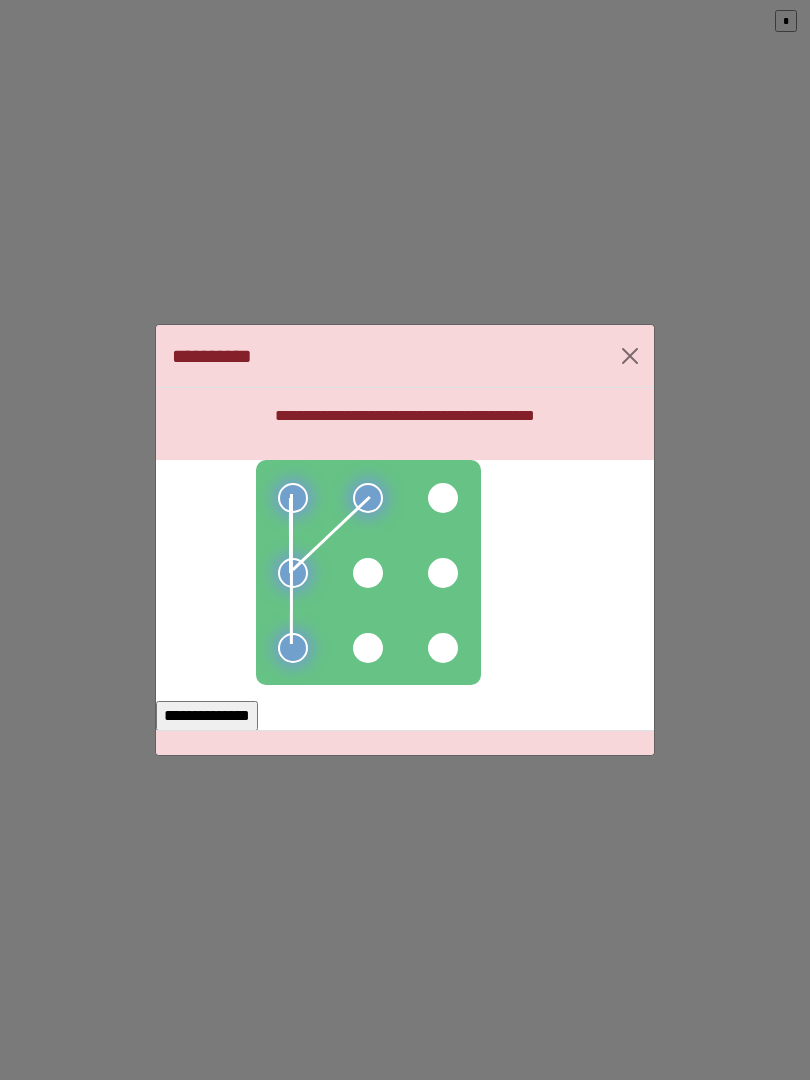 click at bounding box center [368, 573] 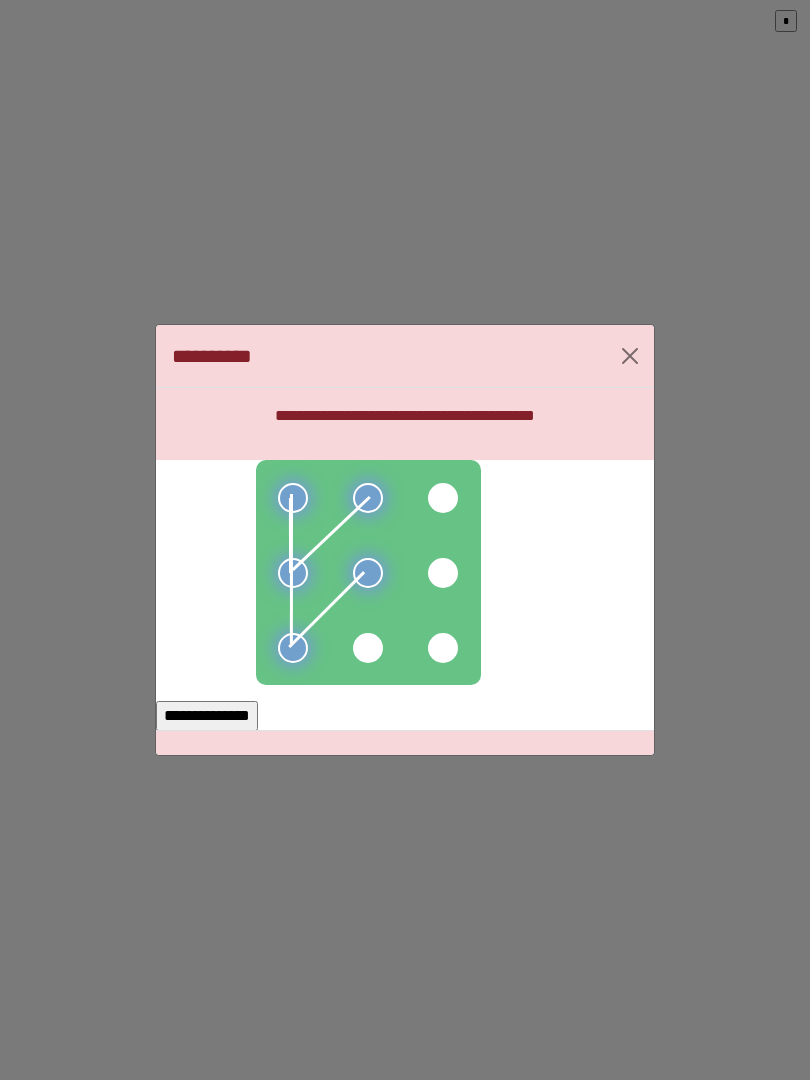 click on "**********" at bounding box center [207, 716] 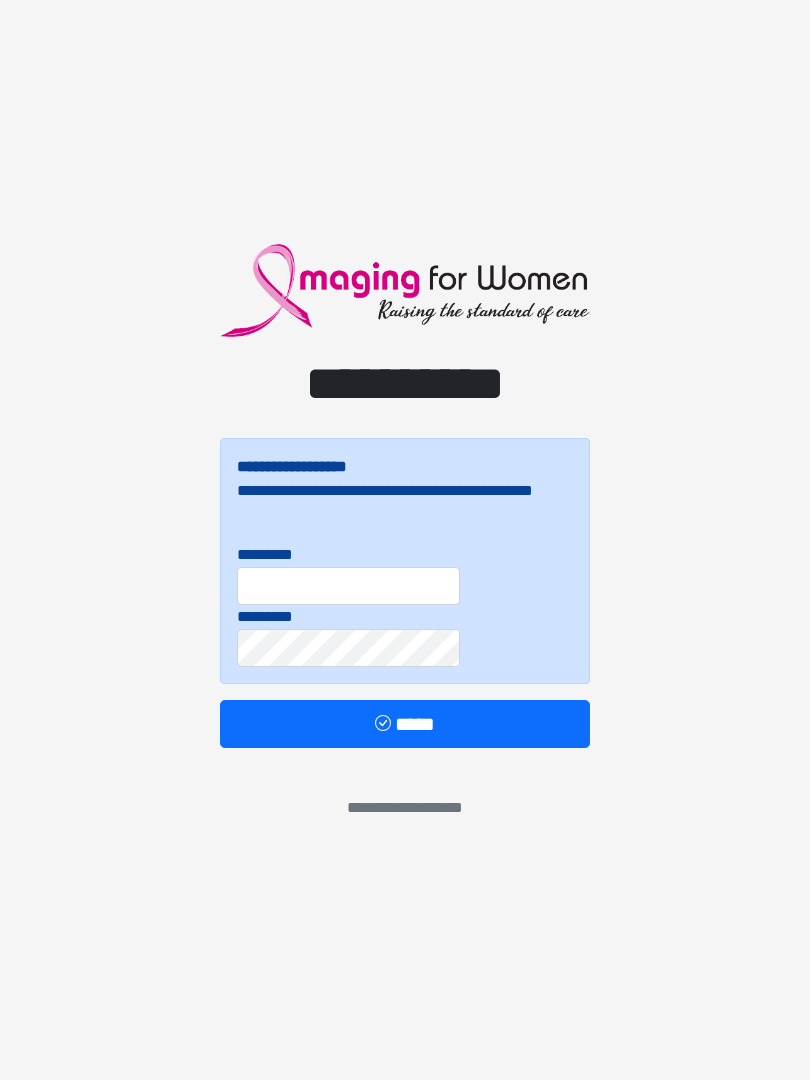scroll, scrollTop: 0, scrollLeft: 0, axis: both 